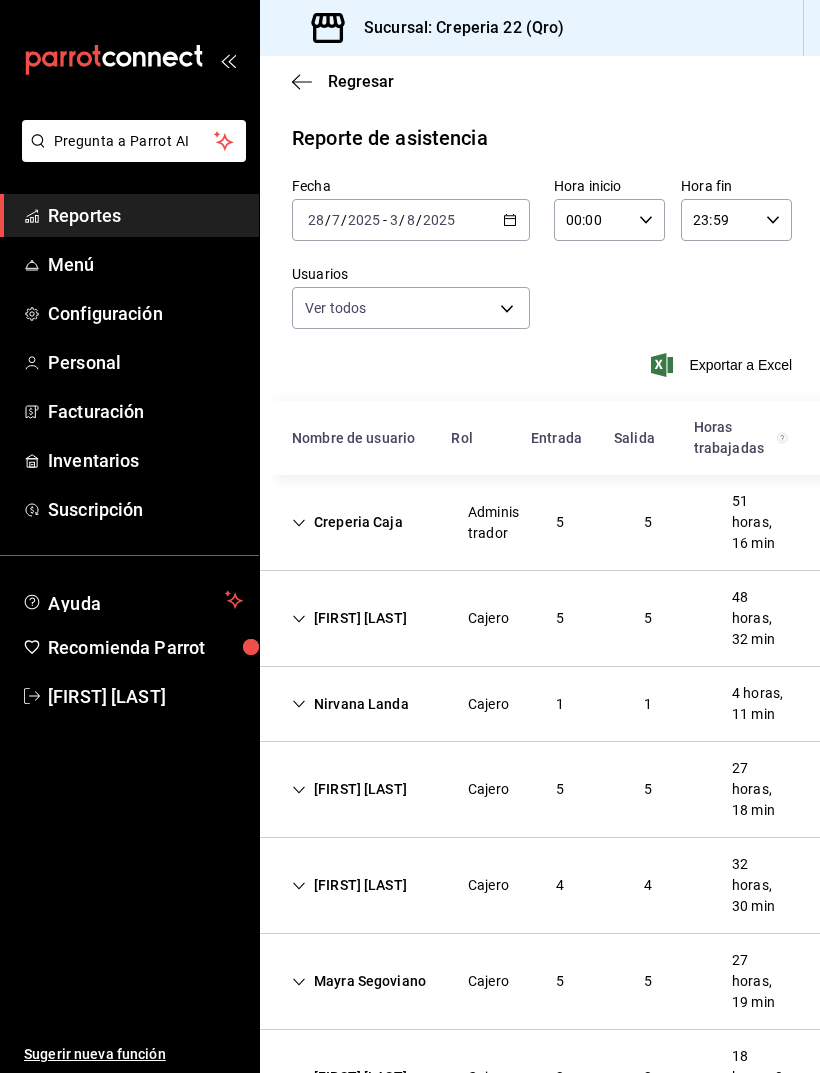 scroll, scrollTop: 66, scrollLeft: 0, axis: vertical 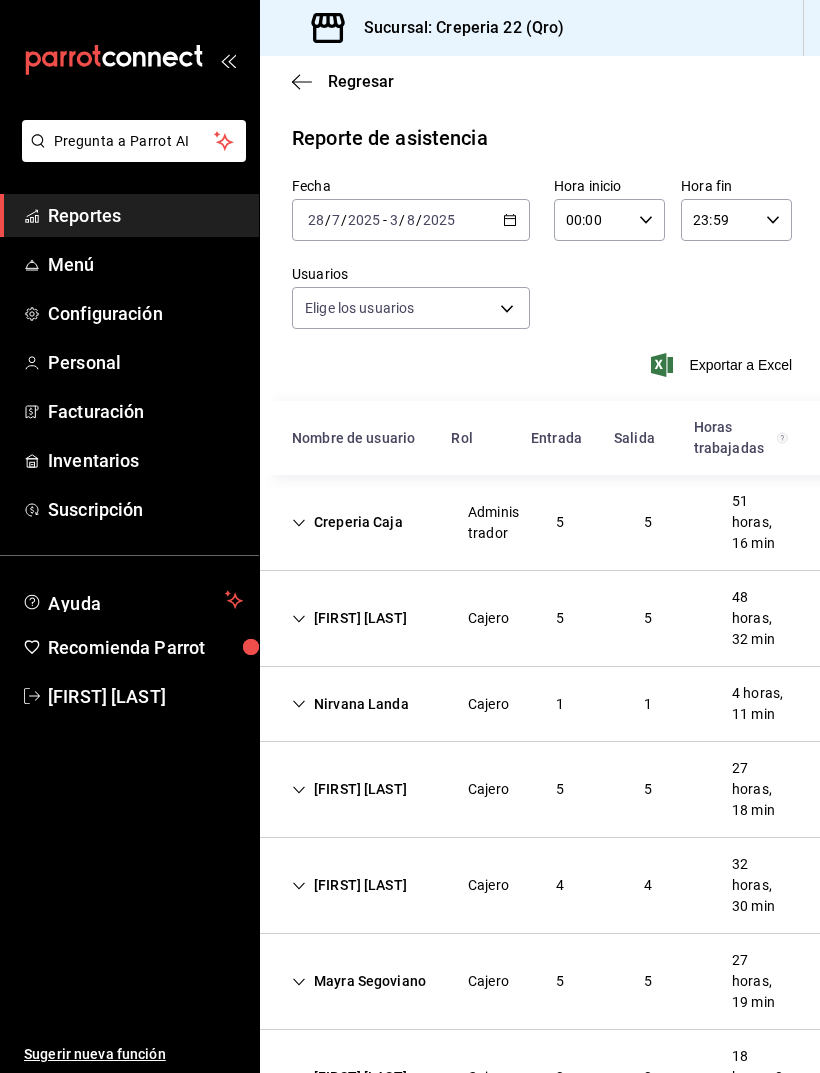 type on "15c266db-26d9-4ac9-b18f-8d35e8c4a1db,2ec94316-76bf-4c41-86ec-60e9d475c04b,4e7c9fcd-2a3d-4b39-a8cd-36940c7fd7c9,c664c7b4-9a1e-4f3d-b7f1-e2654f71e0f9,e7ab7e65-a945-45f5-bdb0-17d17dbd9696,159a9c85-9b11-4ce8-bdf0-d7faa9d159e5,ebecae11-cebf-4ee1-9687-8db466ff6c89,2b59c094-1eee-42f5-9ec9-7160d19f5b1e,bf4edd56-cac0-405f-a5e1-d5fb8ef72e89,ecaa2e34-52ef-4aba-9912-4b9c6c34299d,25c5b17e-f8ae-431a-a2b9-69b06c241c3a" 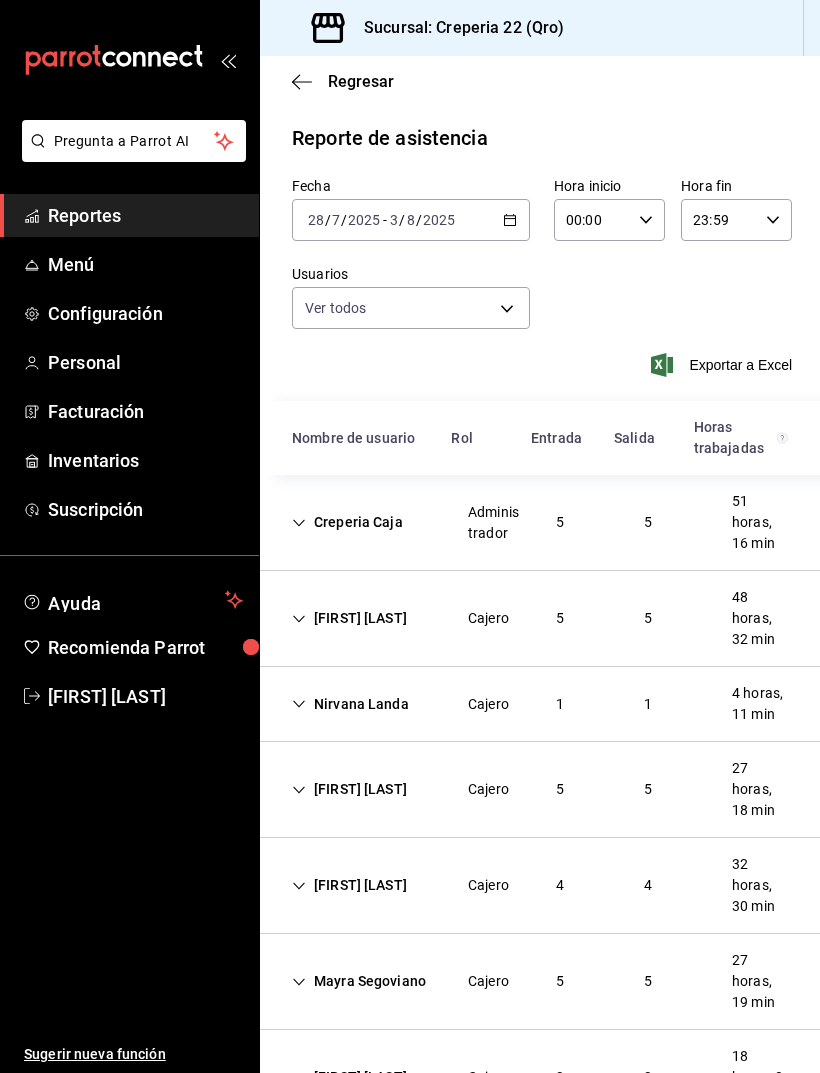click at bounding box center [32, 265] 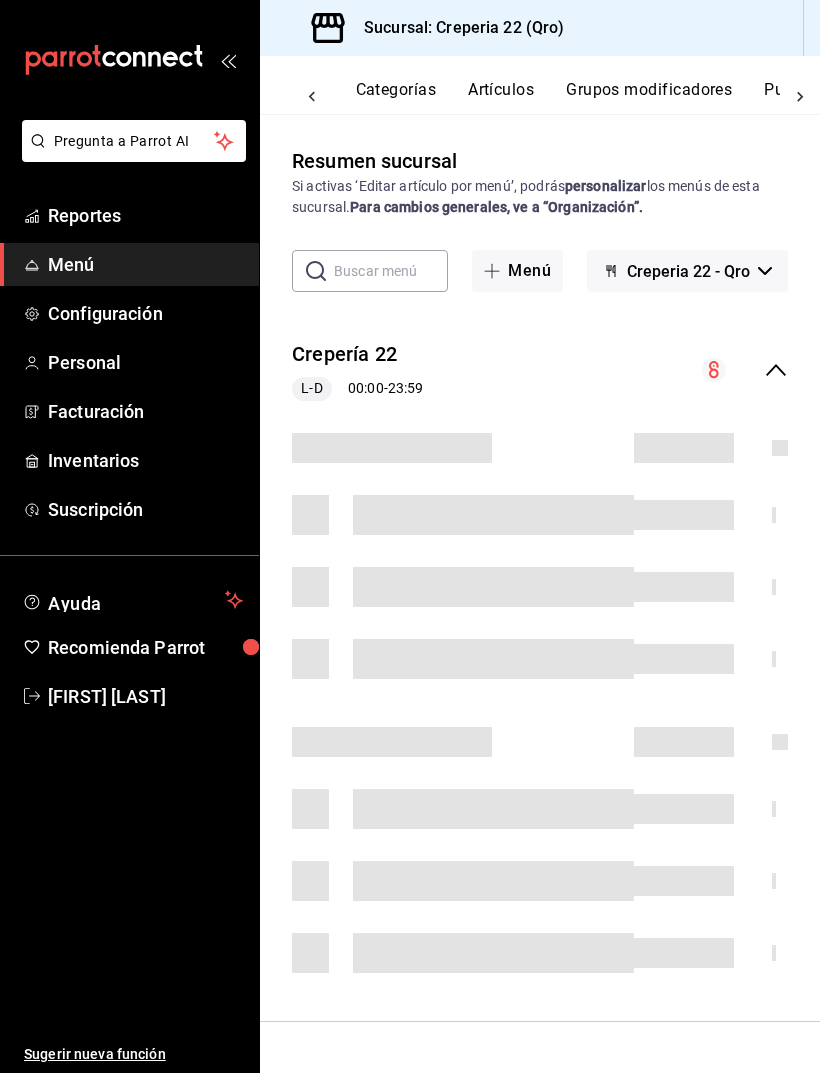 scroll, scrollTop: 0, scrollLeft: 197, axis: horizontal 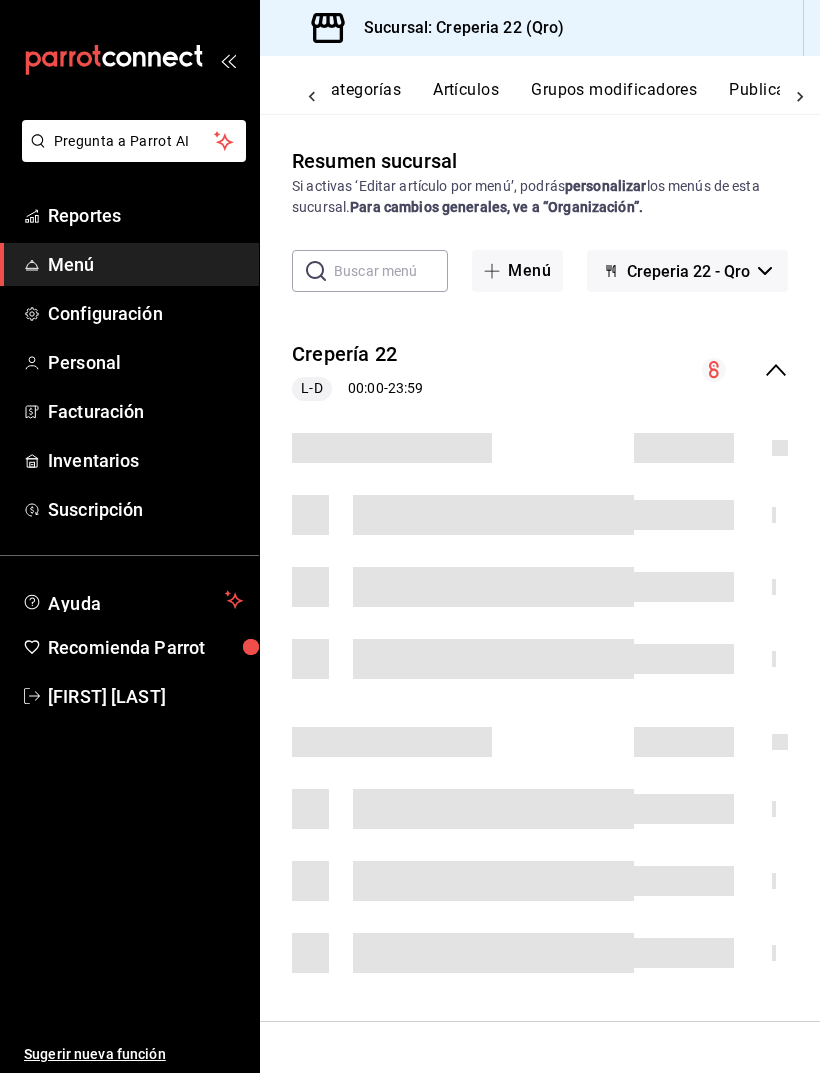 click on "Artículos" at bounding box center (466, 97) 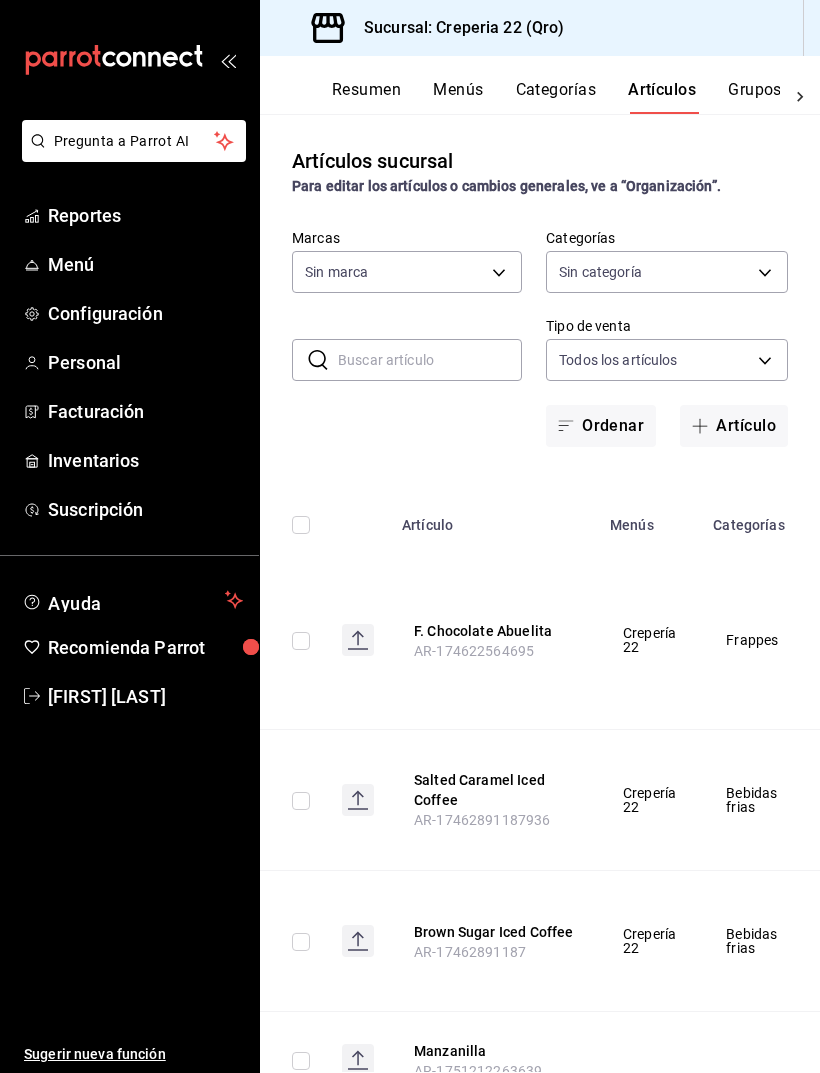 type on "cd386a46-9298-4be4-84e5-31cb3a3784ab" 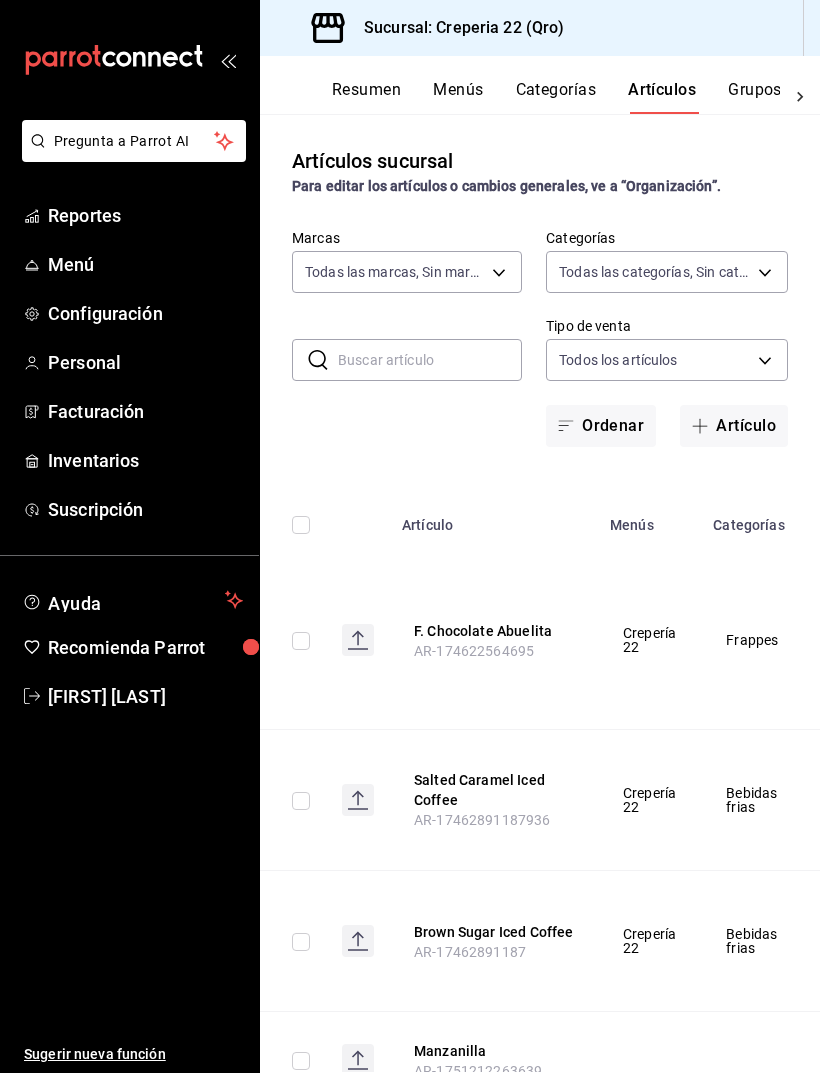 click on "Categorías" at bounding box center (762, 519) 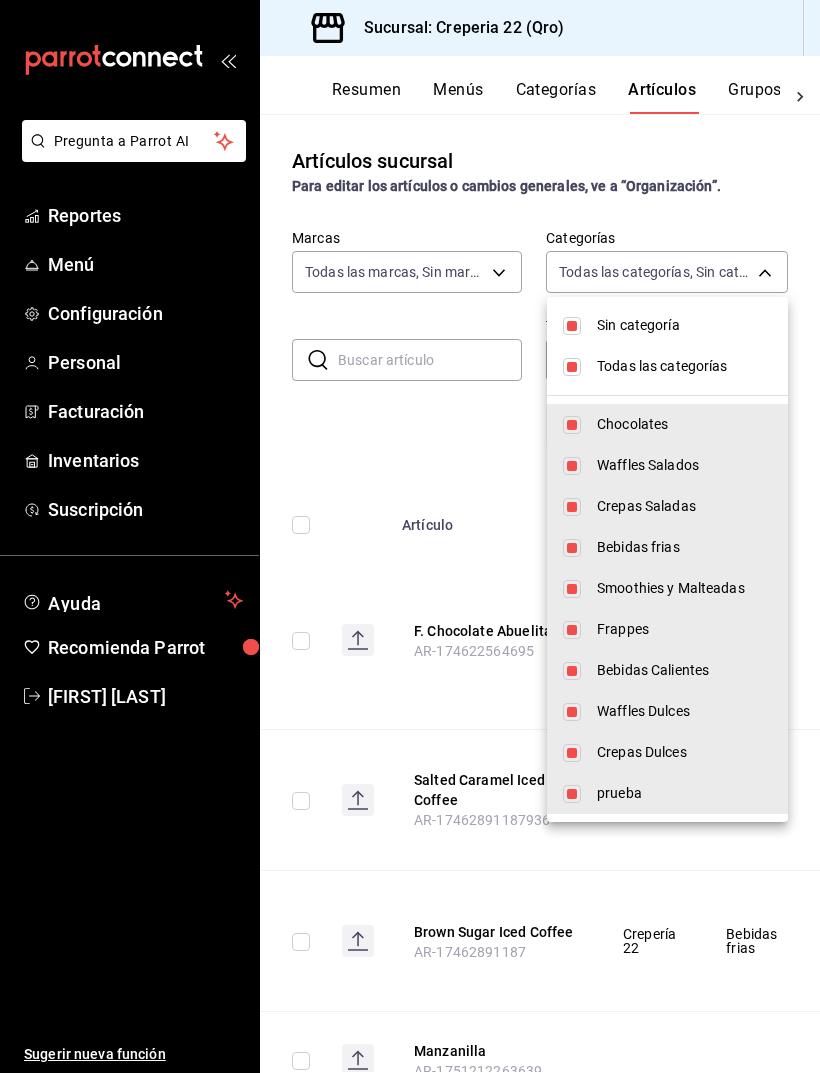 click at bounding box center [572, 367] 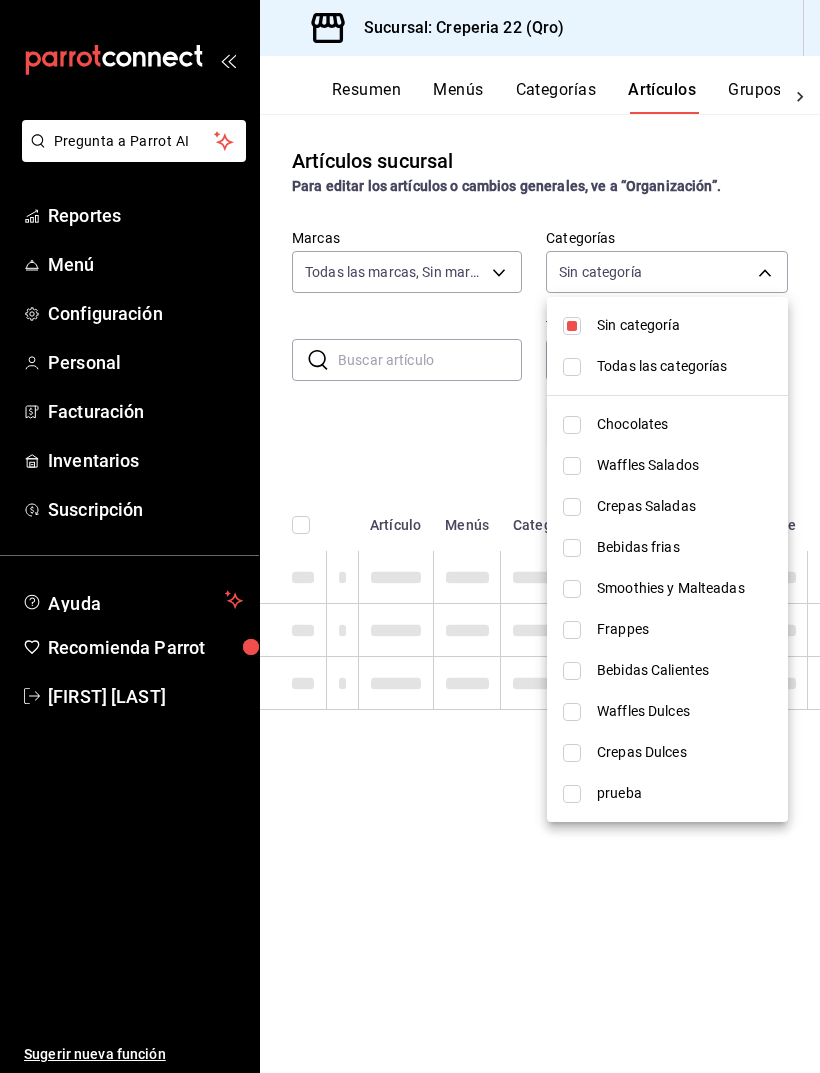 click at bounding box center (572, 425) 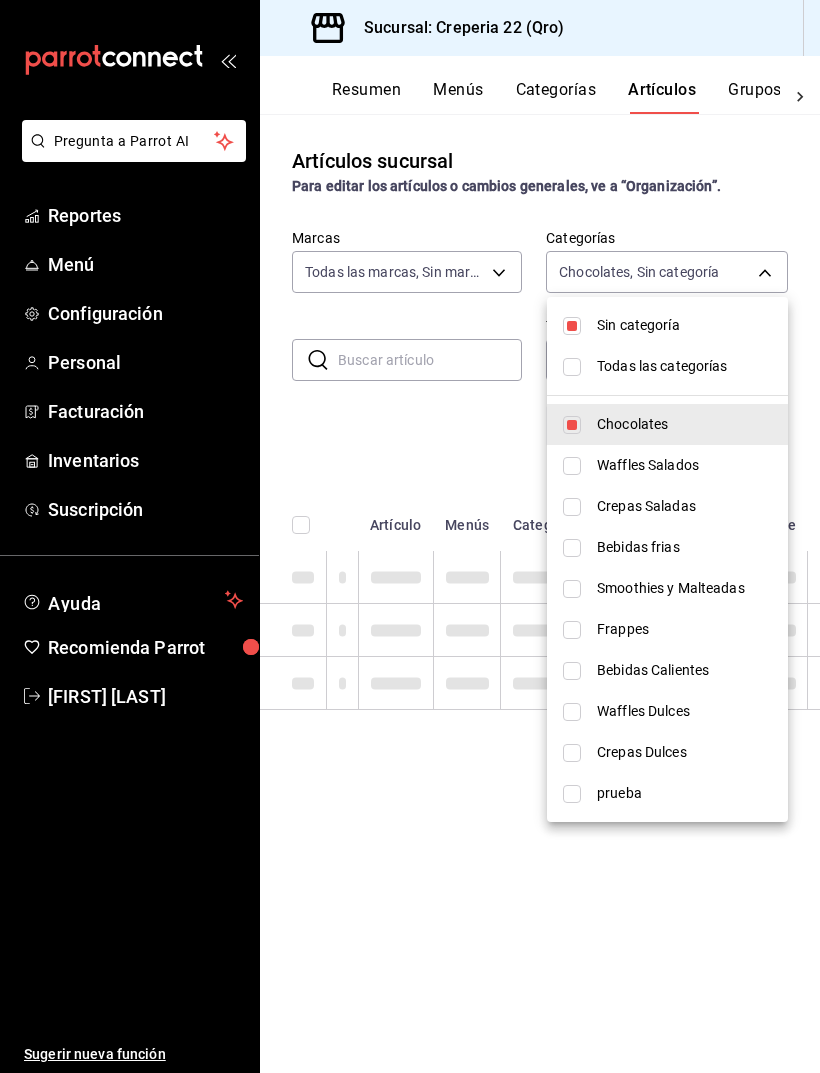 click at bounding box center [410, 536] 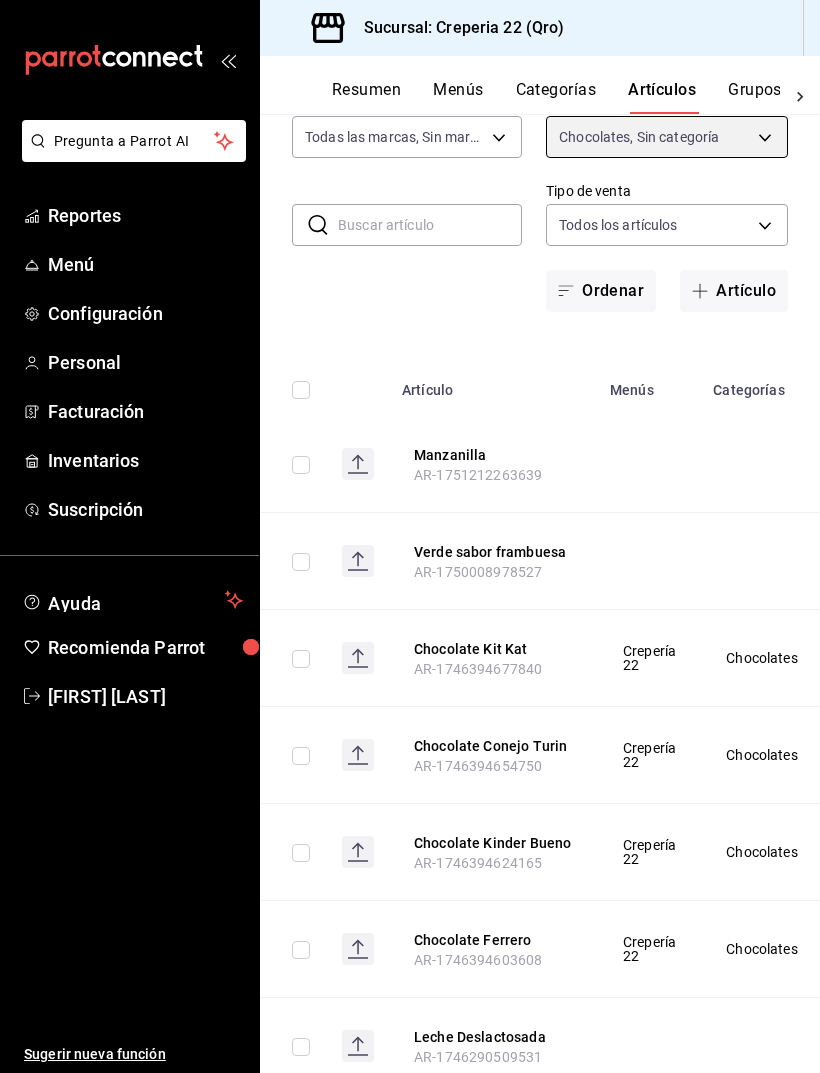 scroll, scrollTop: 149, scrollLeft: 0, axis: vertical 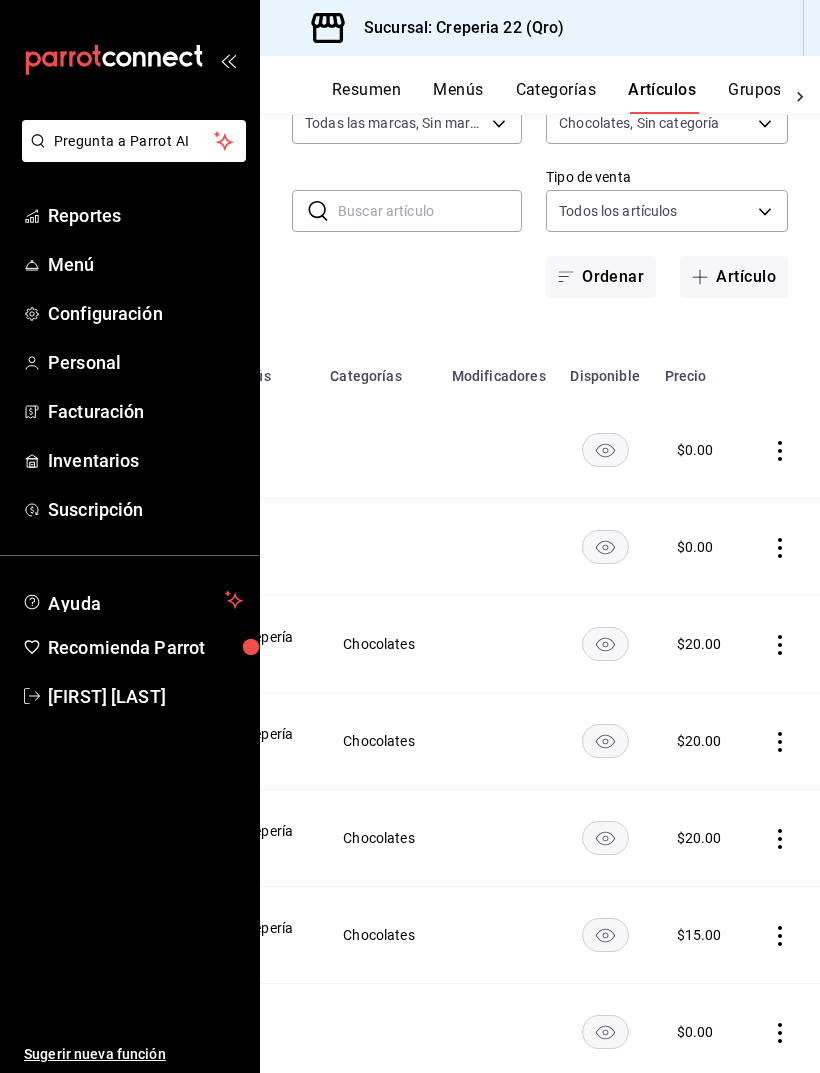click 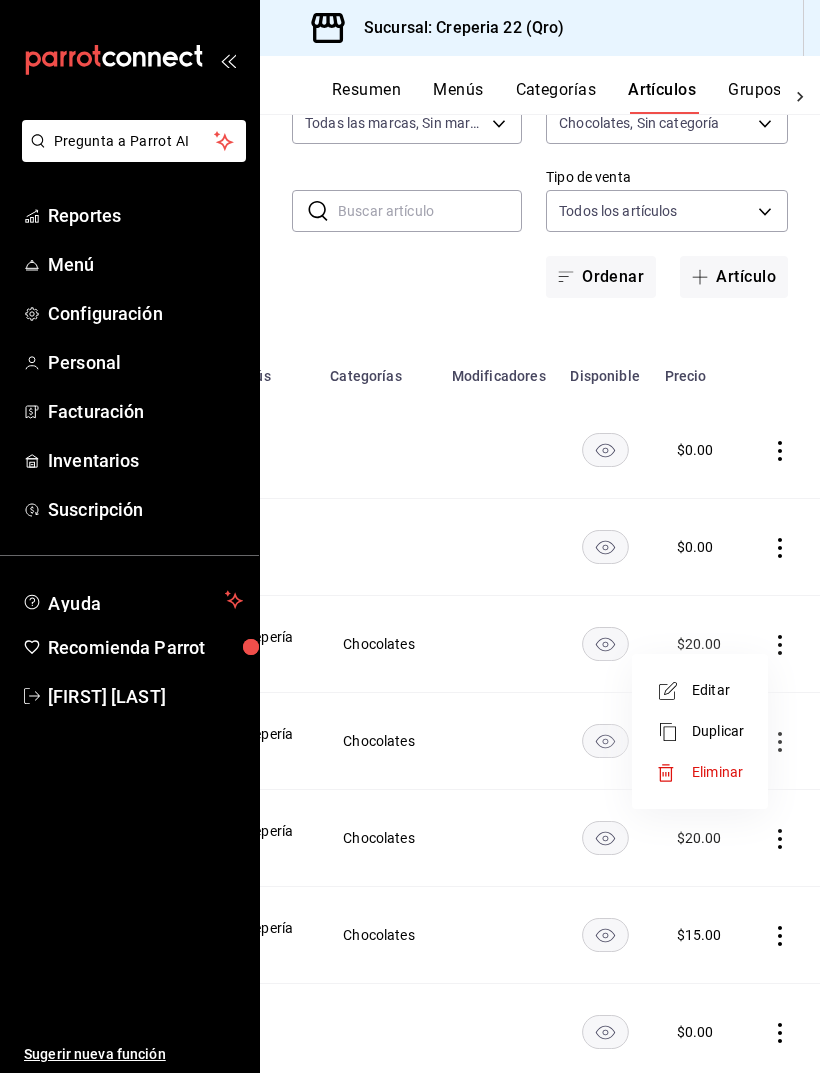 click on "Duplicar" at bounding box center [718, 731] 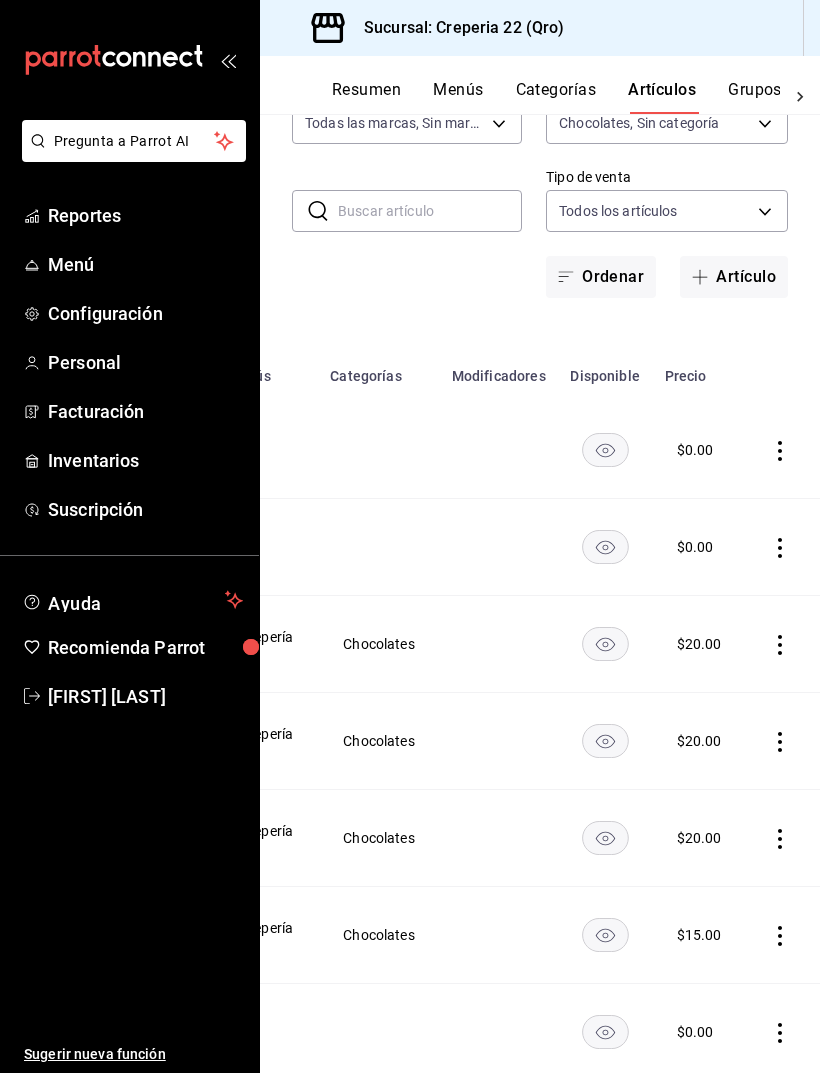 scroll, scrollTop: 0, scrollLeft: 95, axis: horizontal 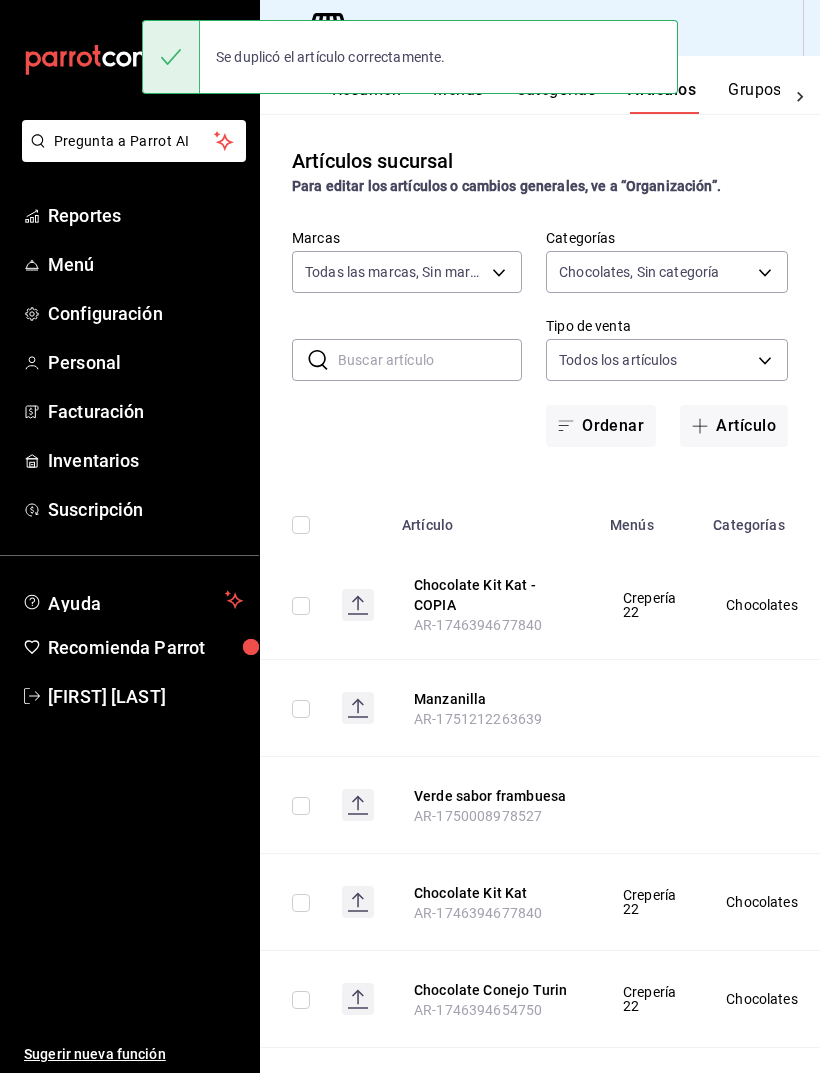 click on "Chocolate Kit Kat - COPIA" at bounding box center [494, 595] 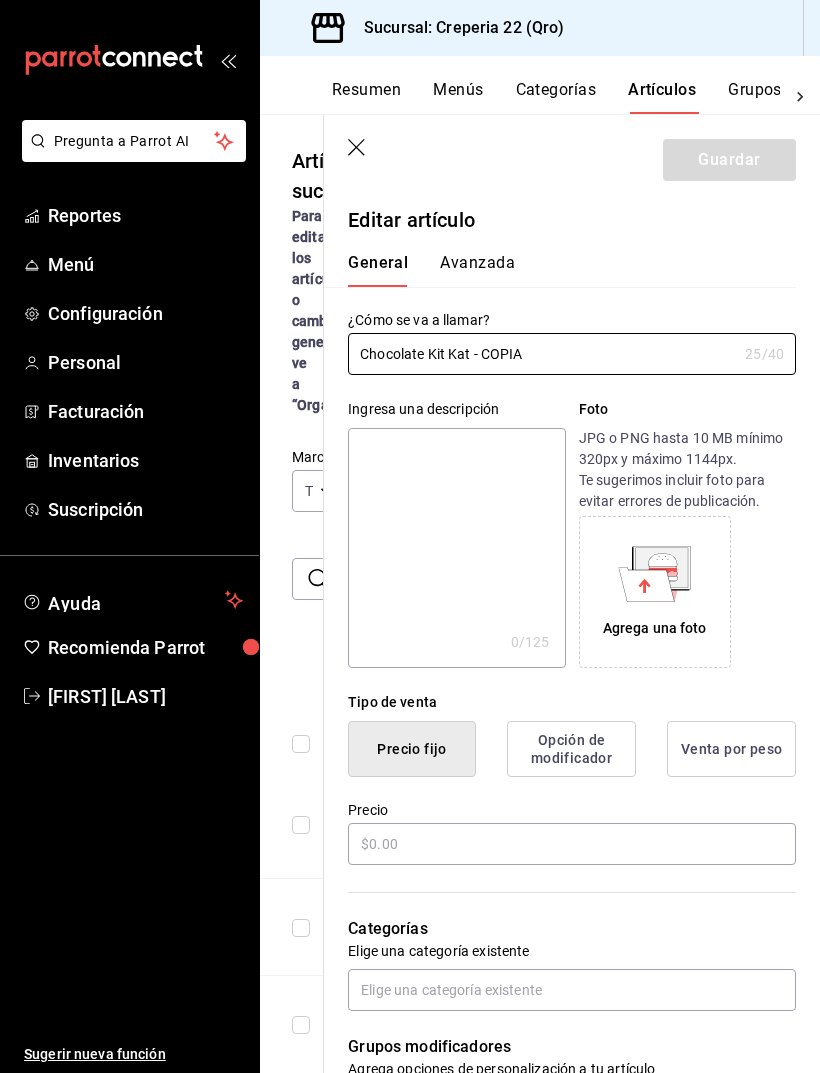 type on "$20.00" 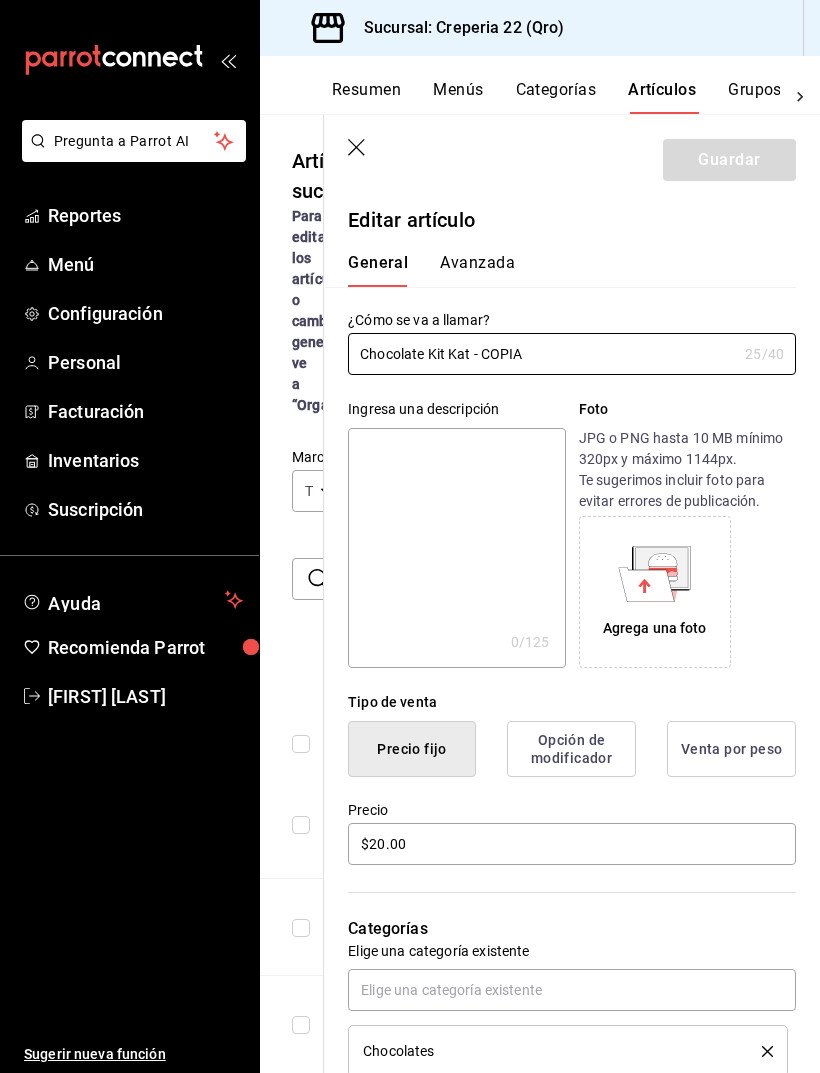 click on "Chocolate Kit Kat - COPIA" at bounding box center [542, 354] 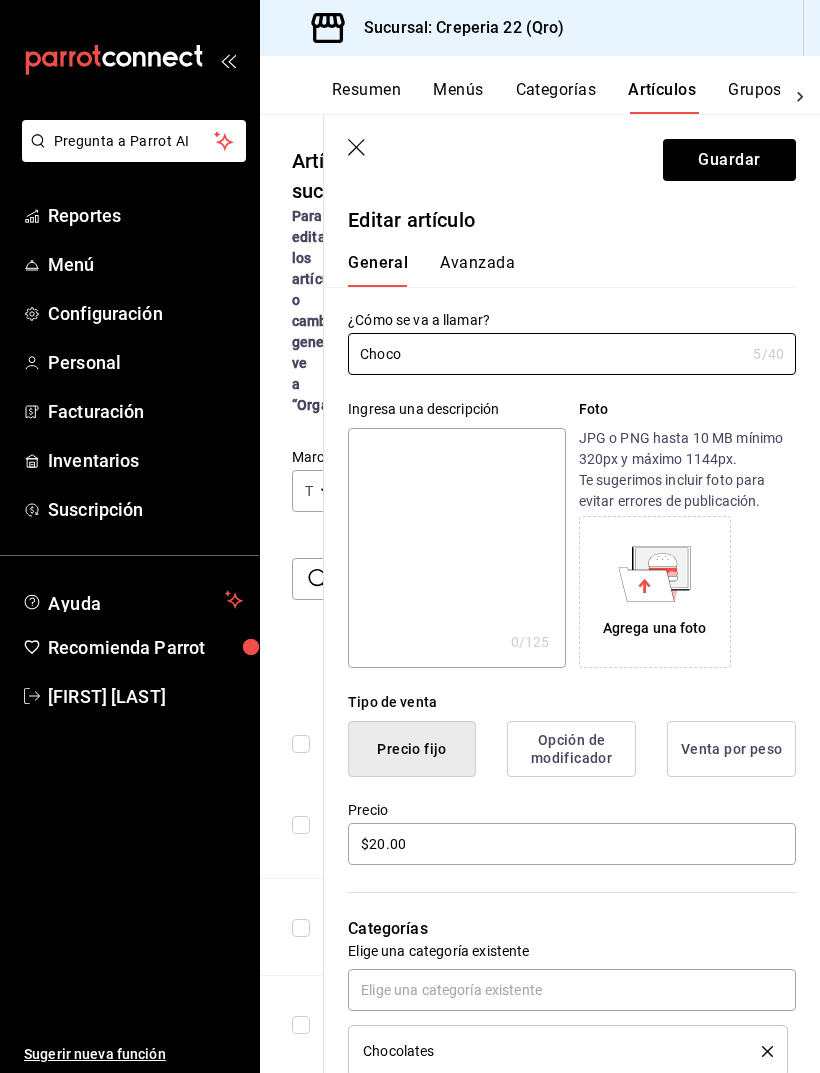 type on "Choc" 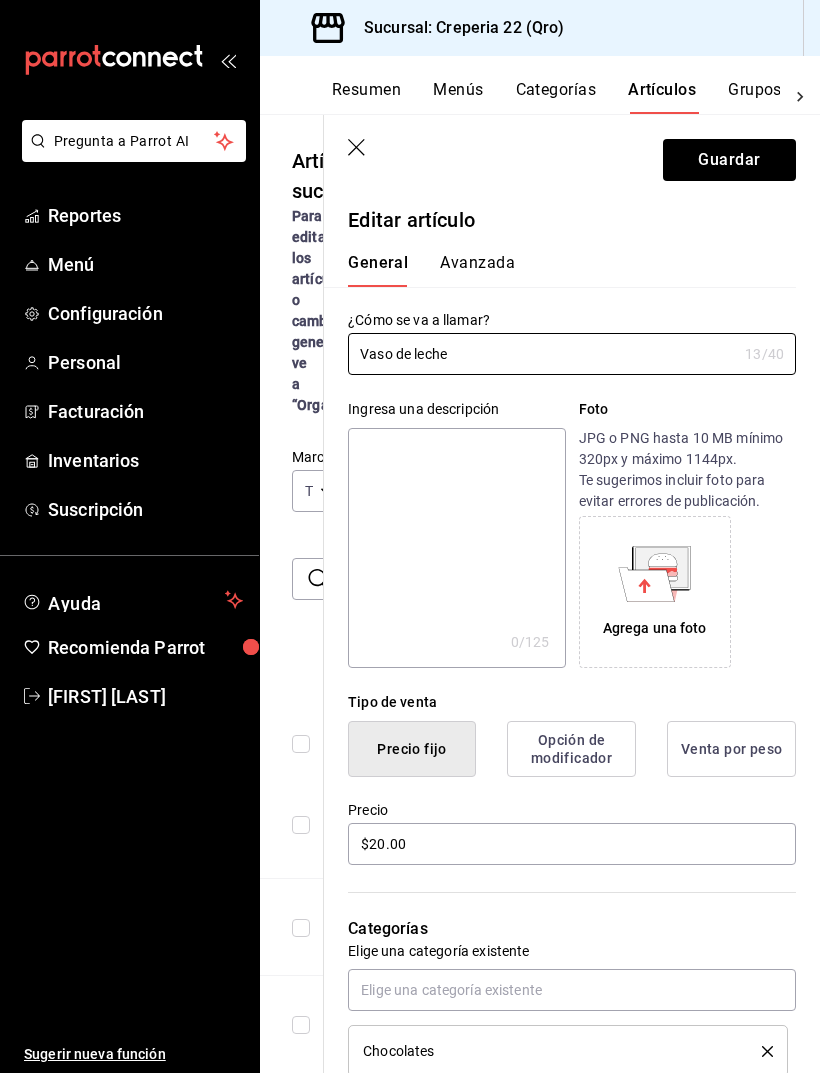 type on "Vaso de leche" 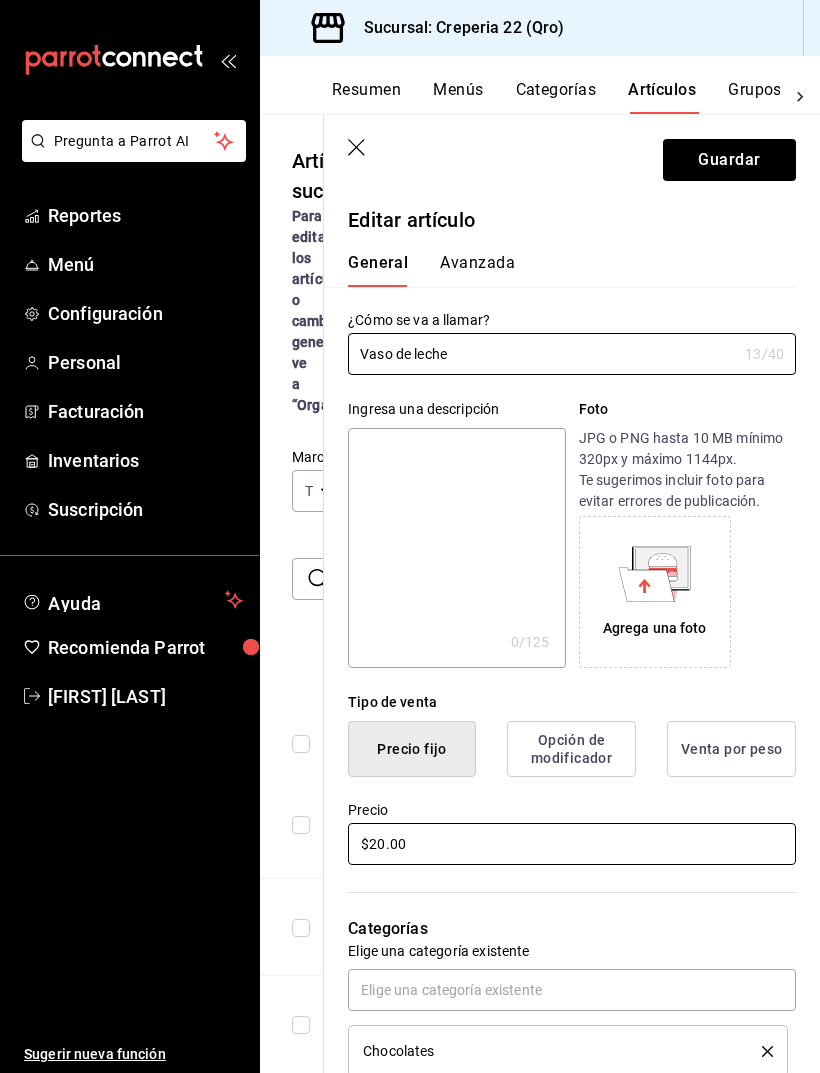 click on "$20.00" at bounding box center [572, 844] 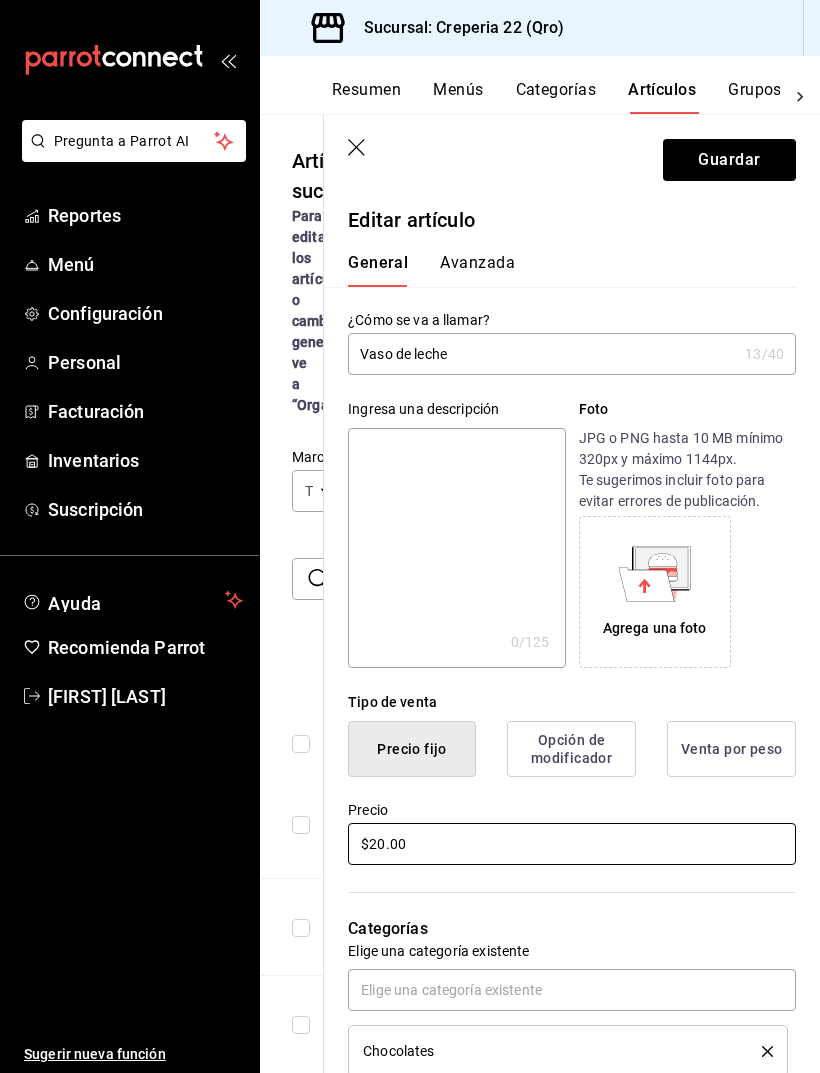 scroll, scrollTop: 66, scrollLeft: 0, axis: vertical 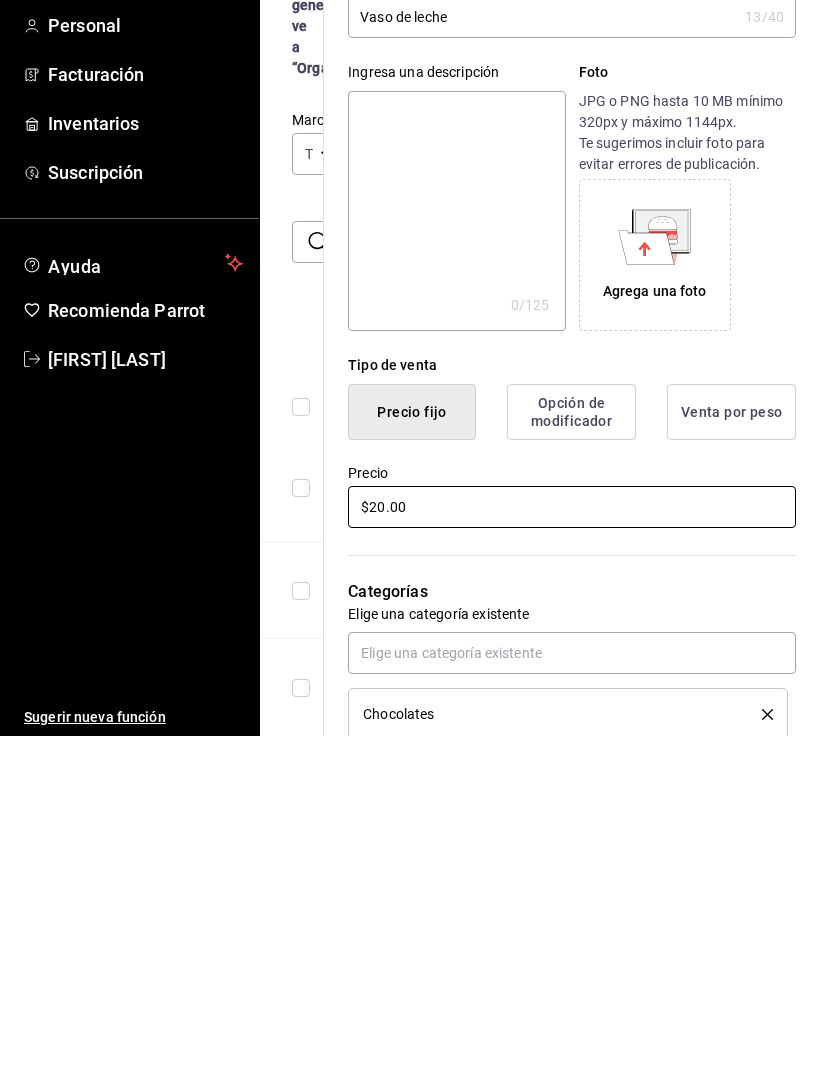 click on "$20.00" at bounding box center [572, 844] 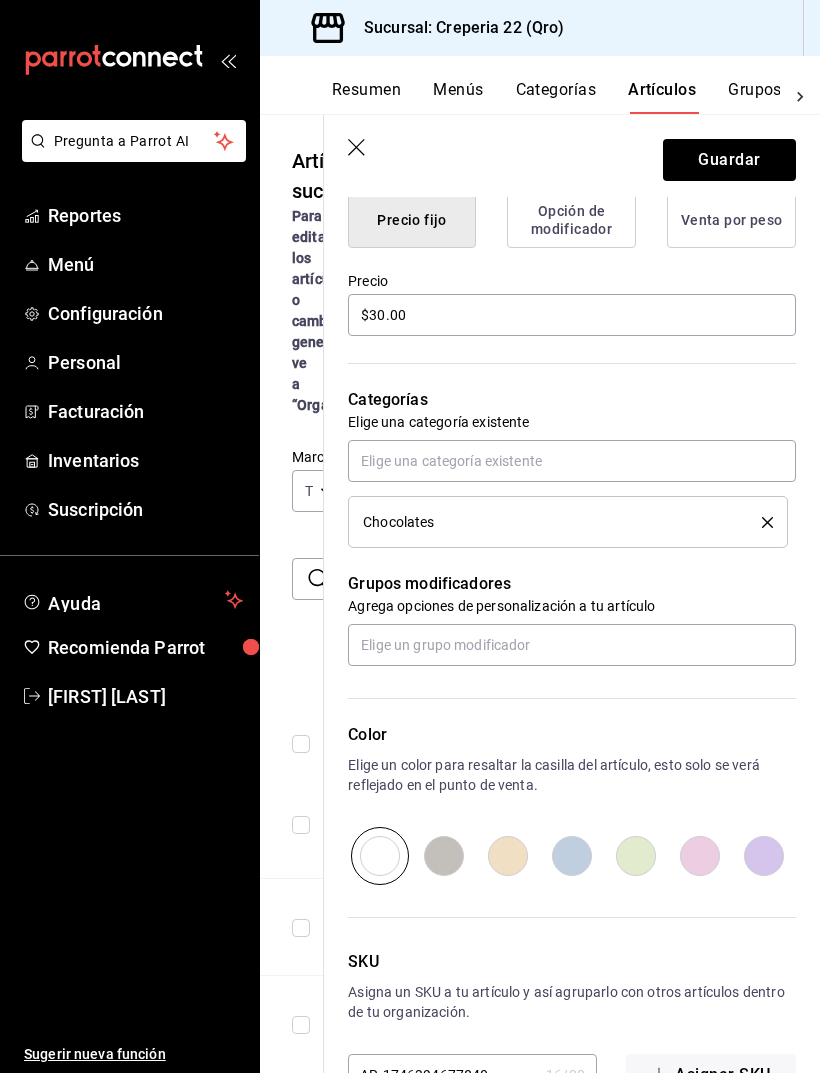 scroll, scrollTop: 526, scrollLeft: 0, axis: vertical 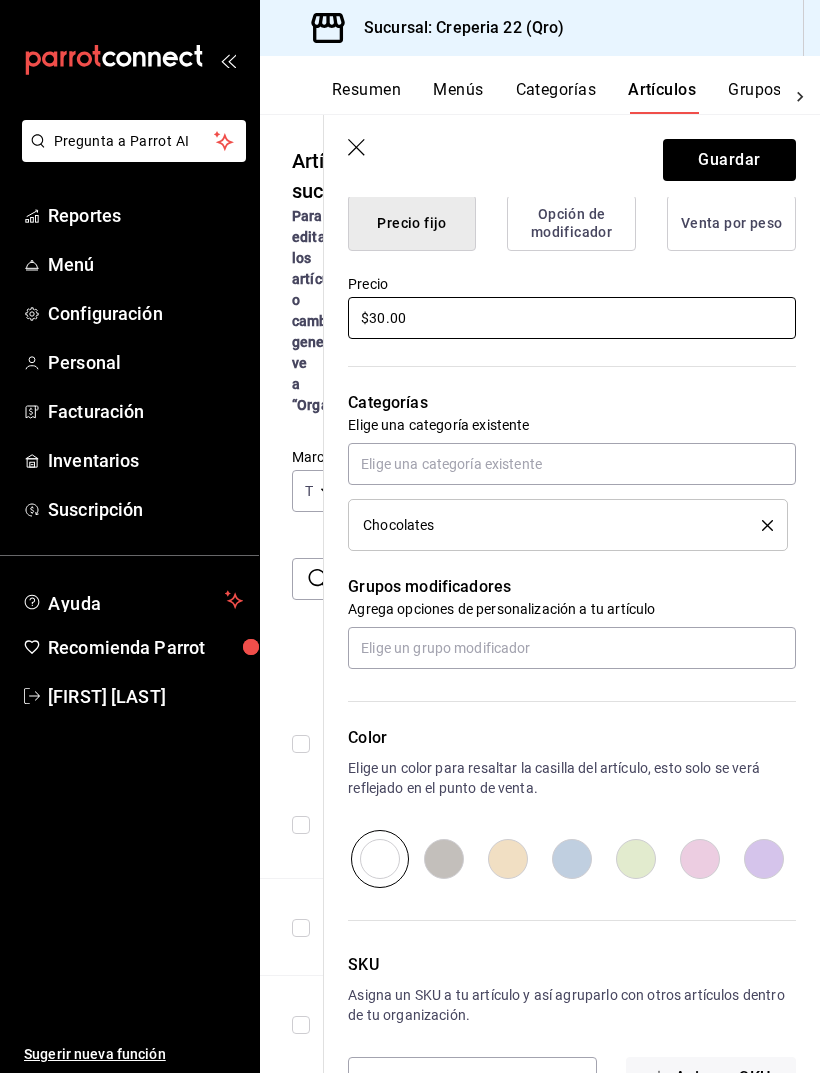 type on "$30.00" 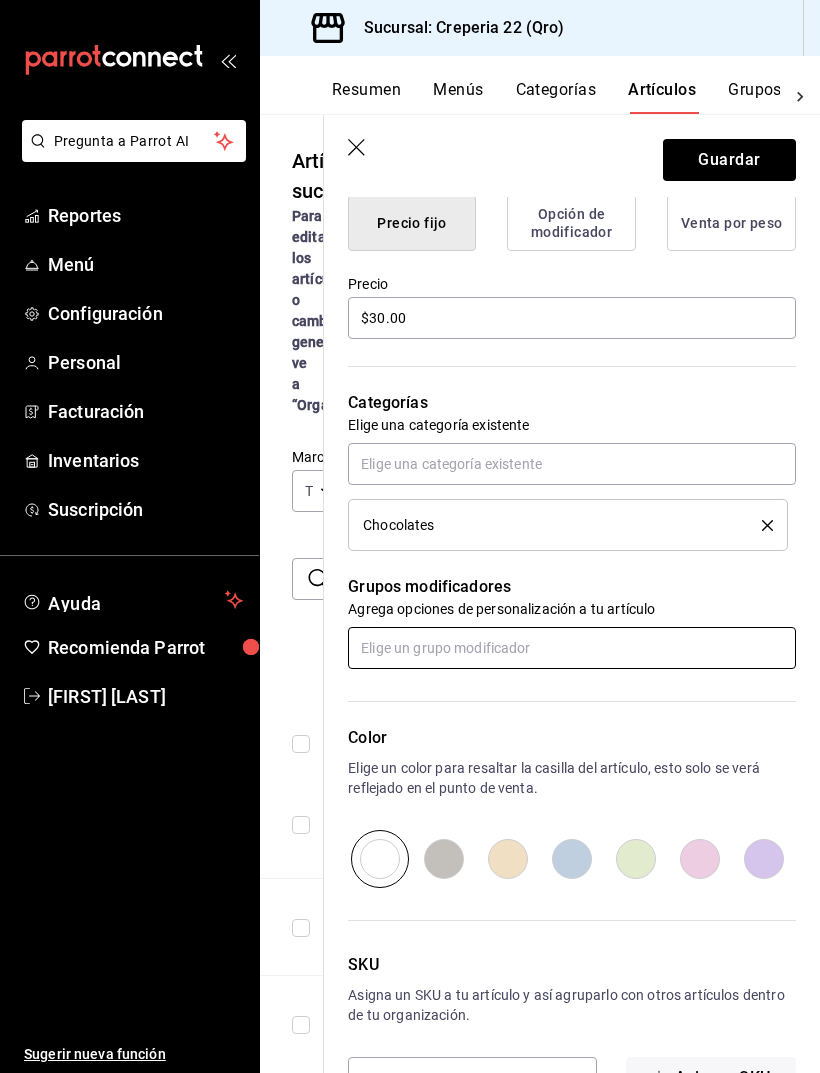 click at bounding box center (572, 648) 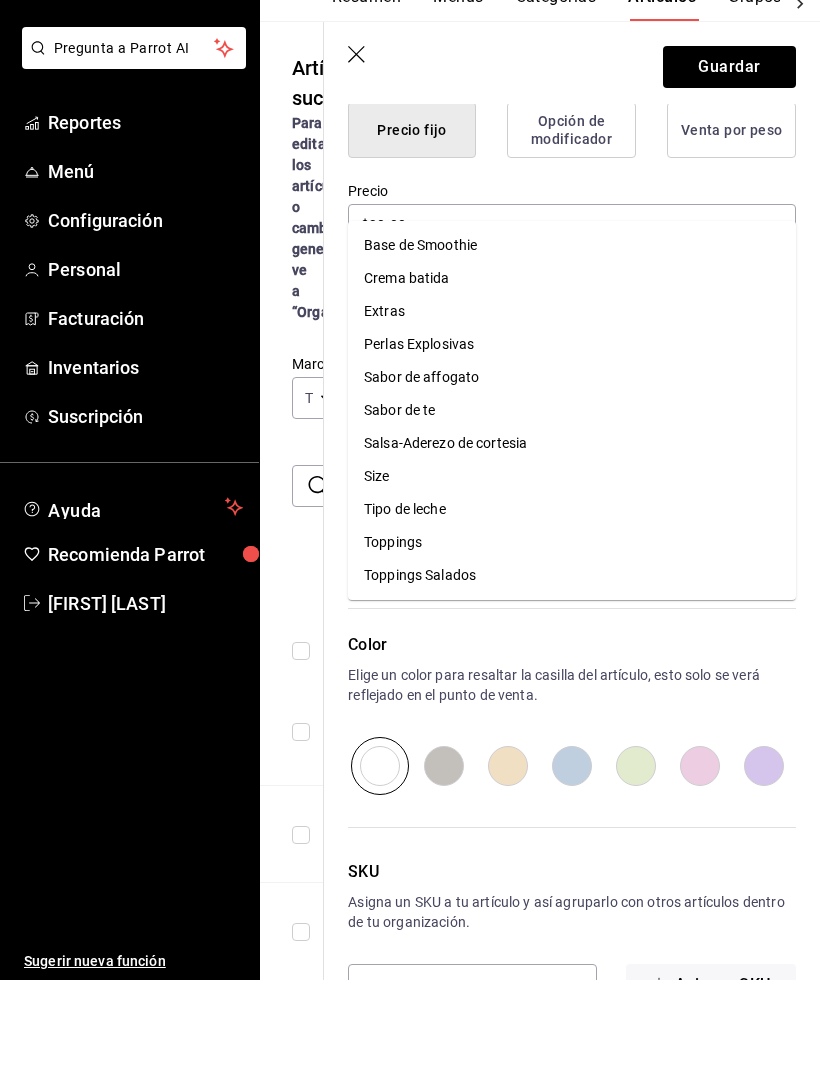 click at bounding box center [572, 648] 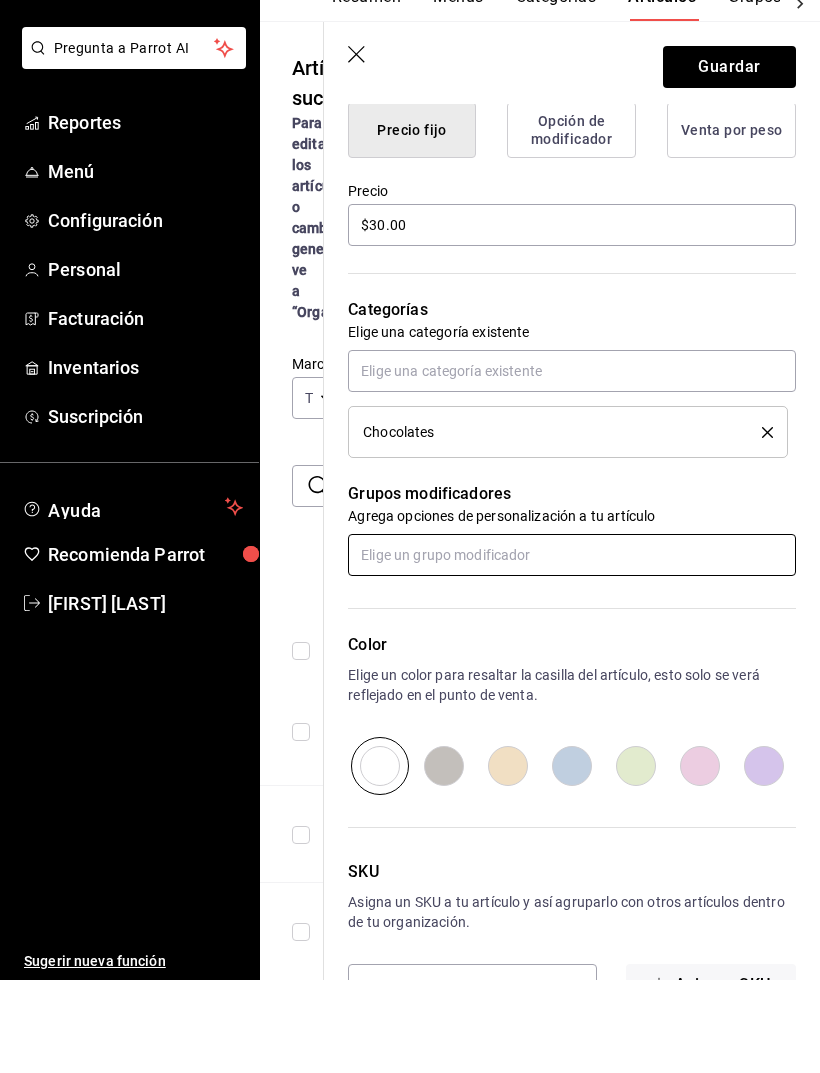 click at bounding box center (572, 648) 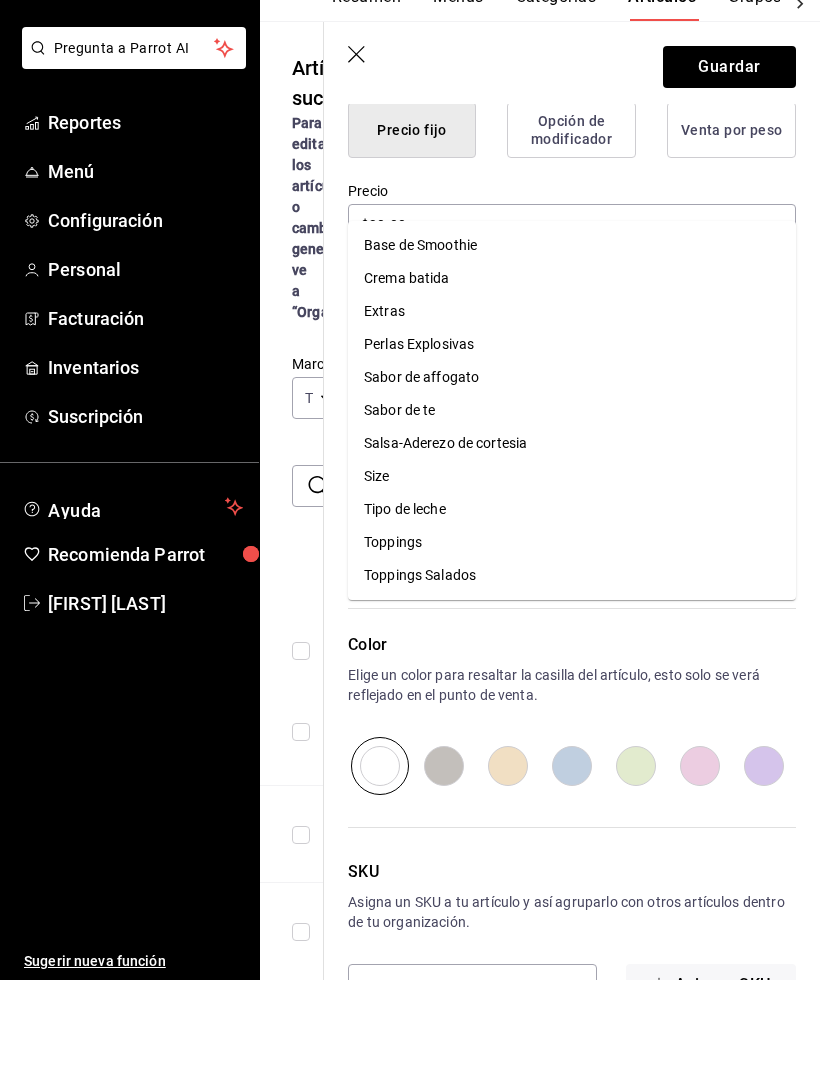click on "Tipo de leche" at bounding box center [572, 602] 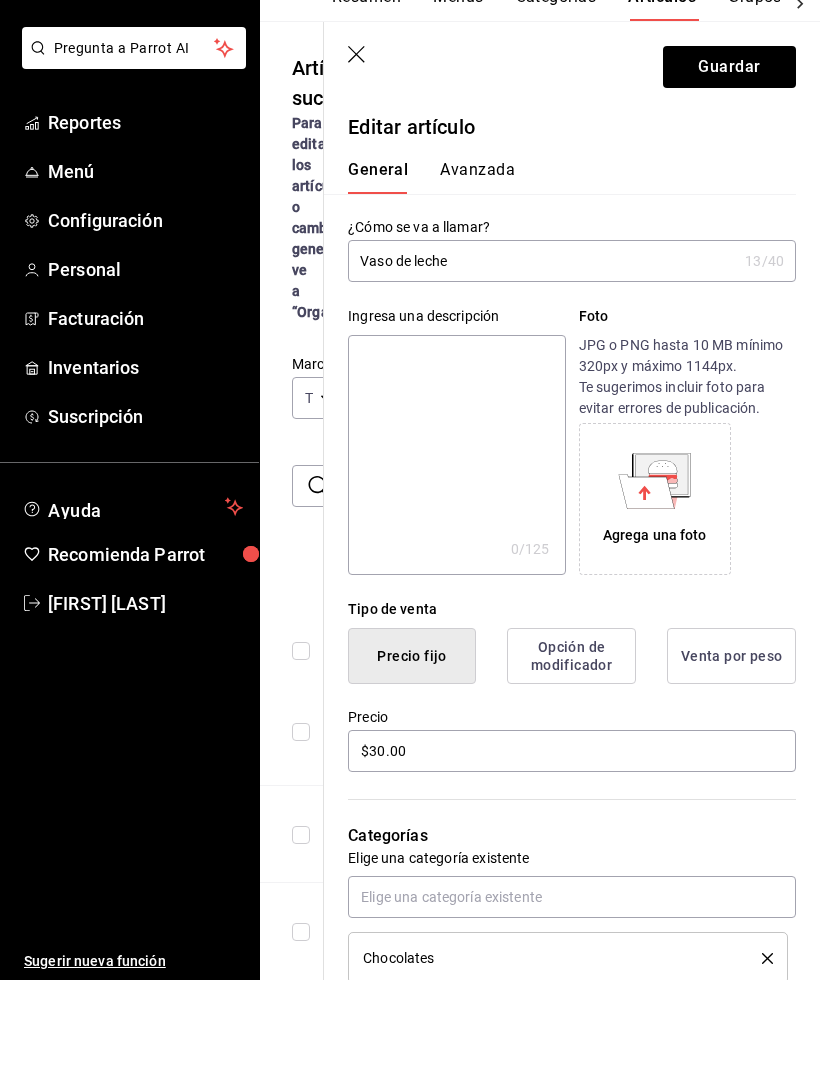 scroll, scrollTop: 0, scrollLeft: 0, axis: both 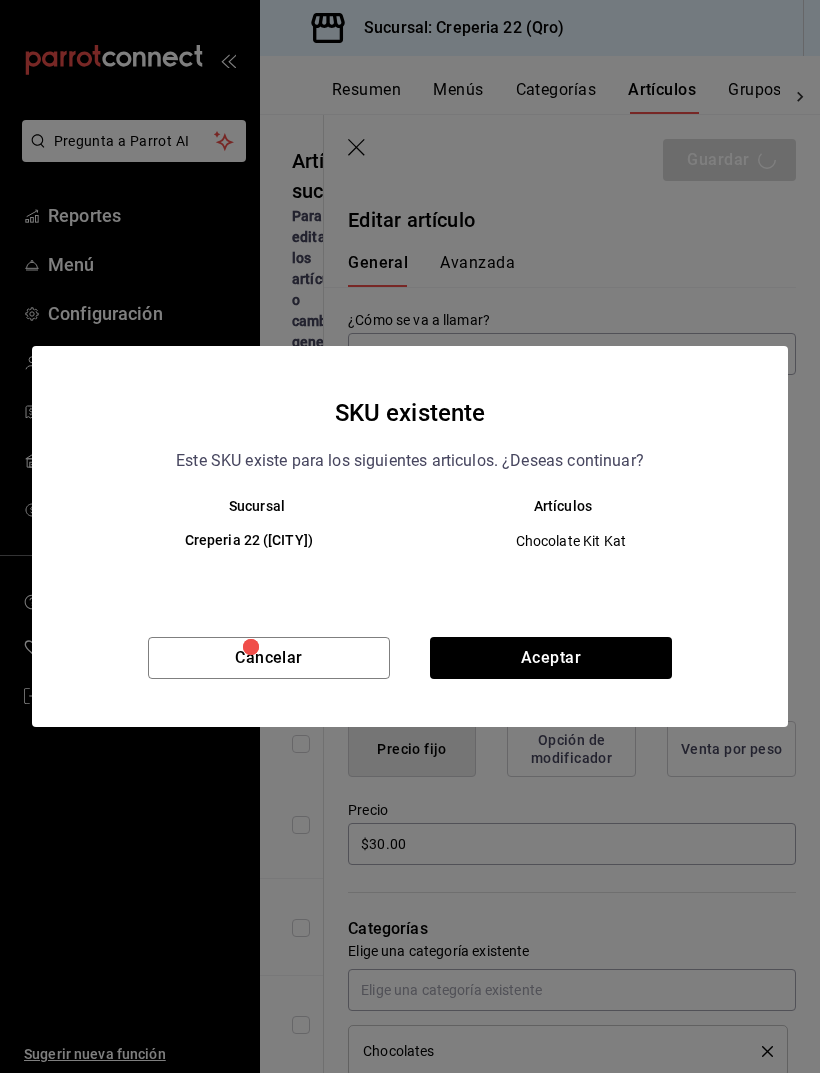 click on "Cancelar" at bounding box center [269, 658] 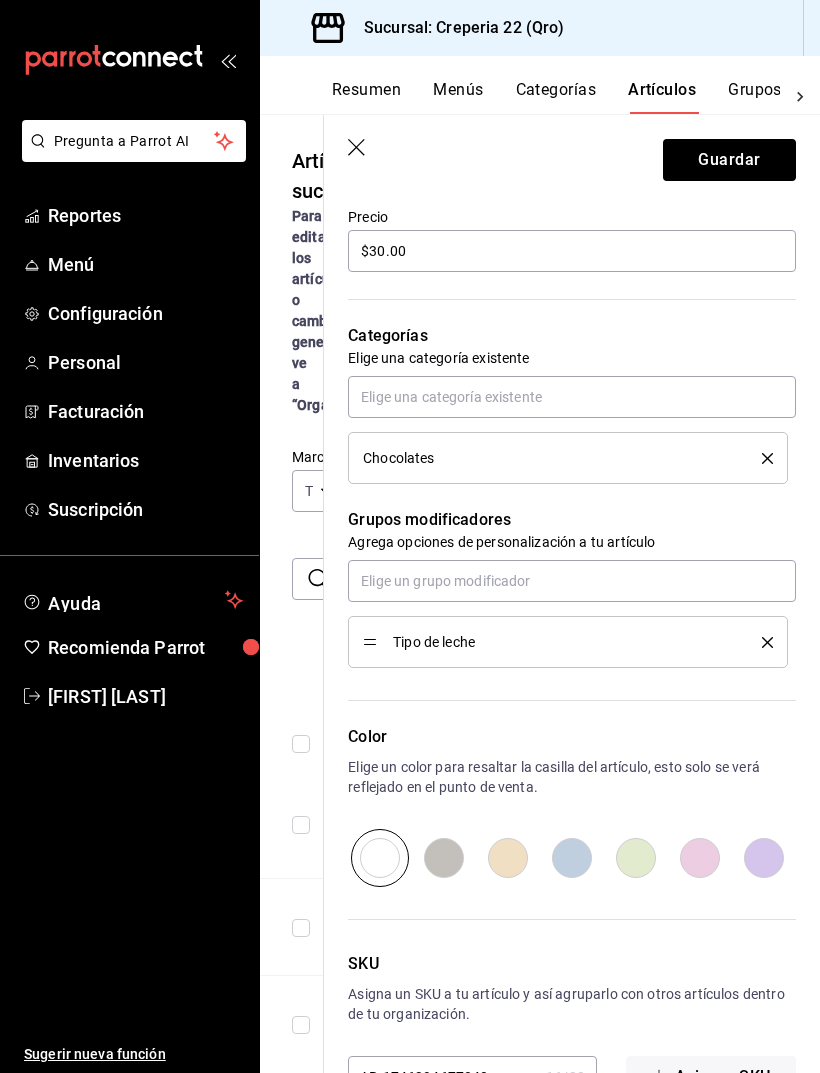 scroll, scrollTop: 592, scrollLeft: 0, axis: vertical 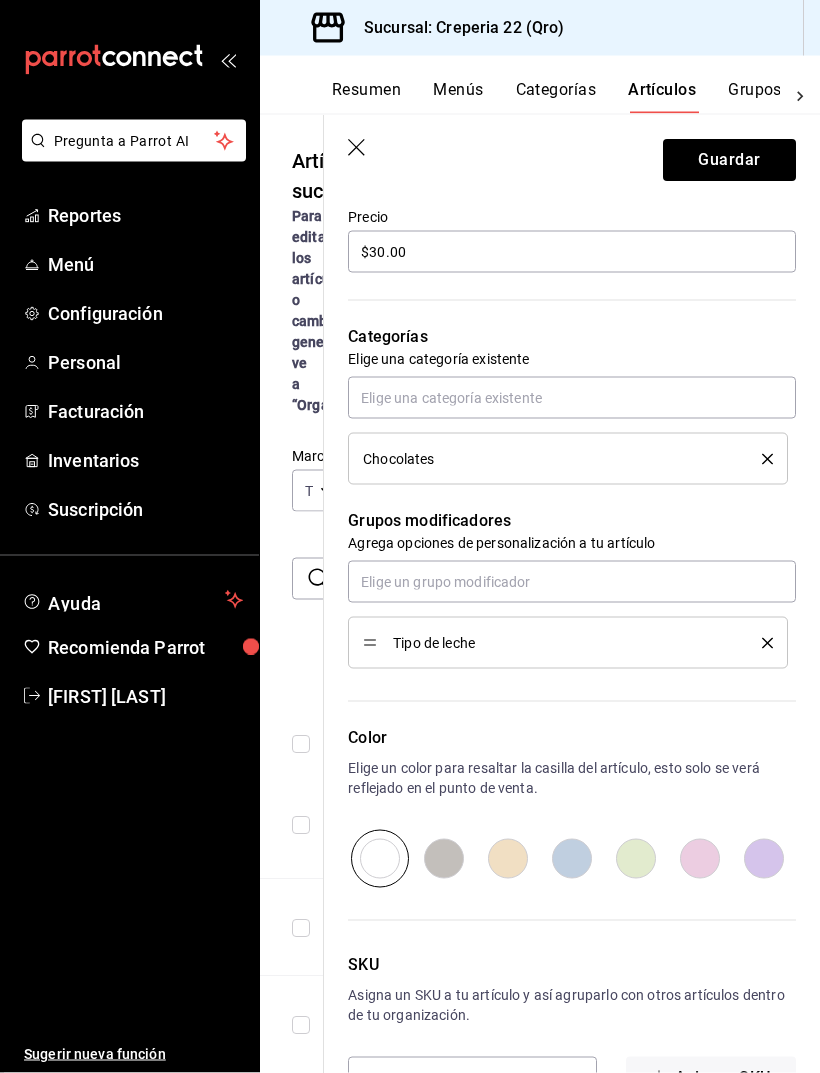 click on "AR-1746394677840" at bounding box center [443, 1078] 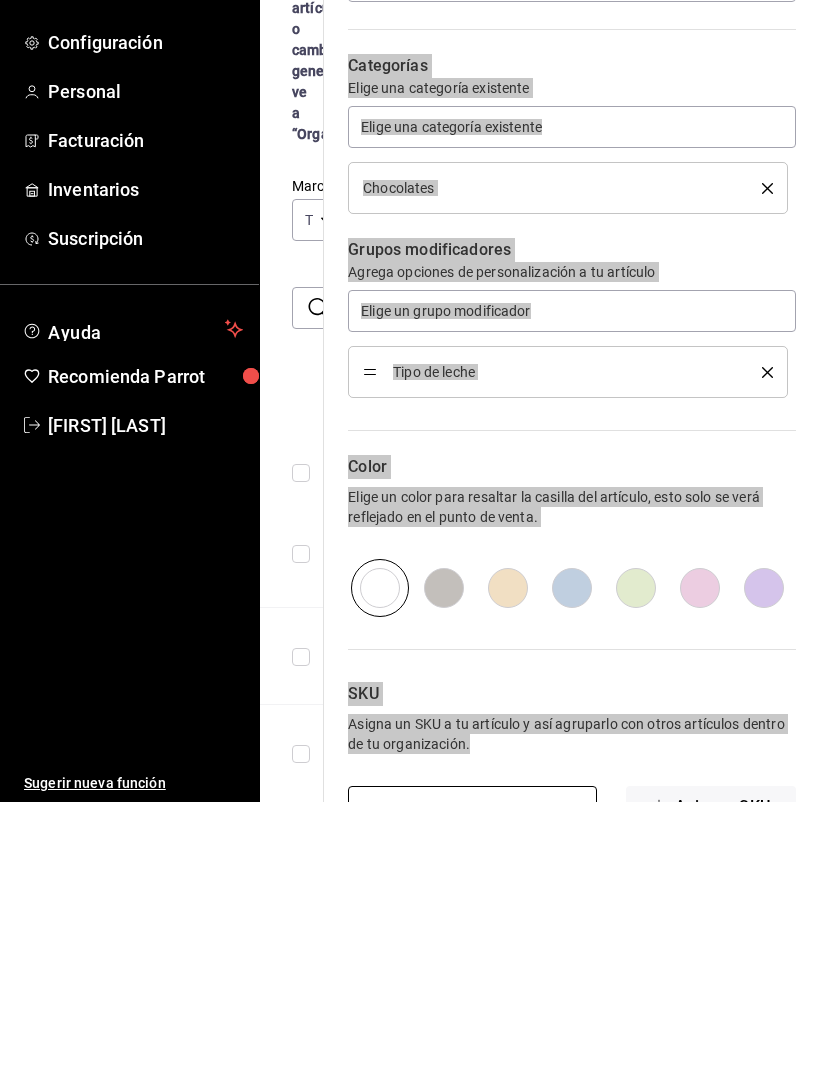 scroll, scrollTop: 0, scrollLeft: 0, axis: both 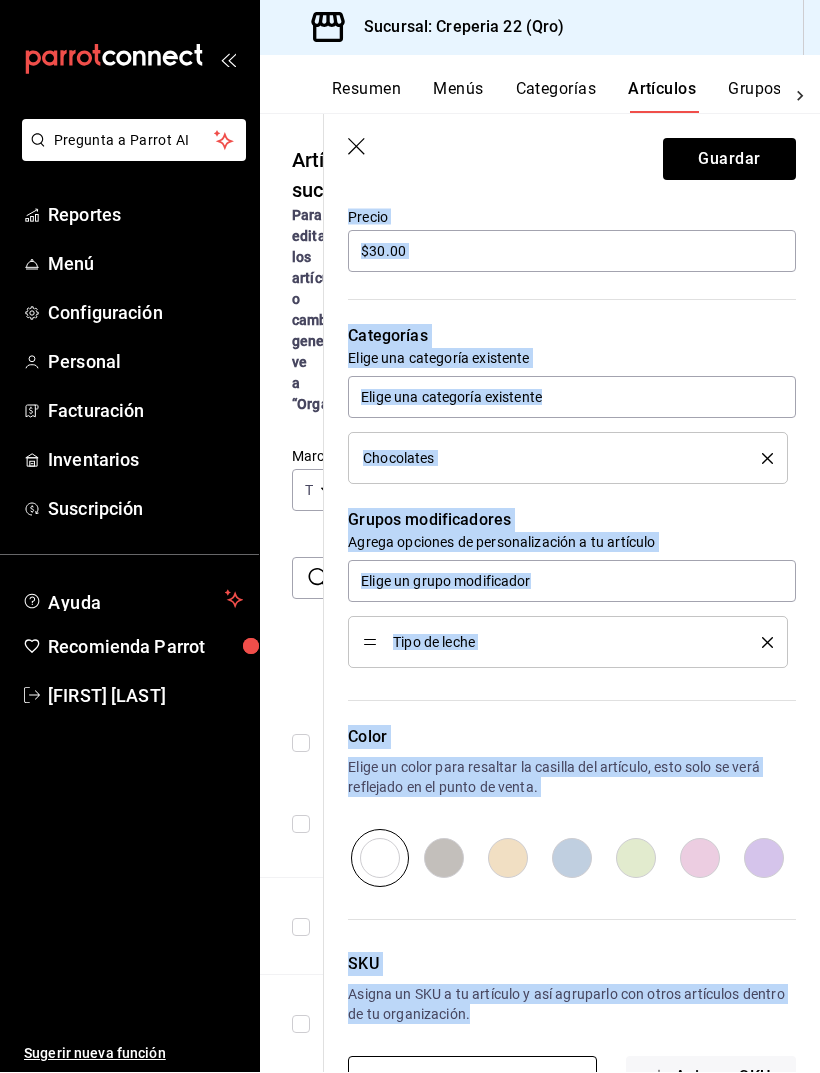 click on "Editar artículo General Avanzada ¿Cómo se va a llamar? Vaso de leche 13 /40 ¿Cómo se va a llamar? Ingresa una descripción x 0 /125 ​ Foto JPG o PNG hasta 10 MB mínimo 320px y máximo 1144px. Te sugerimos incluir foto para evitar errores de publicación. Agrega una foto Tipo de venta Precio fijo Opción de modificador Venta por peso Precio $30.00 Categorías Elige una categoría existente Chocolates Grupos modificadores Agrega opciones de personalización a tu artículo Tipo de leche Color Elige un color para resaltar la casilla del artículo, esto solo se verá reflejado en el punto de venta. SKU Asigna un SKU a tu artículo y así agruparlo con otros artículos dentro de tu organización. AR-1746394677840 16 / 20 ​ Asignar SKU Nombre en el Punto de venta 0 /70 Nombre en el Punto de venta Código de barras 0 /30 Código de barras SAT  (Opcional) Unidad de medida E48 - Unidad de servicio E48 Catálogo de producto 90101500 - Establecimientos para comer y beber 90101500 Impuestos Exento IVA IVA - 16%" at bounding box center (572, 372) 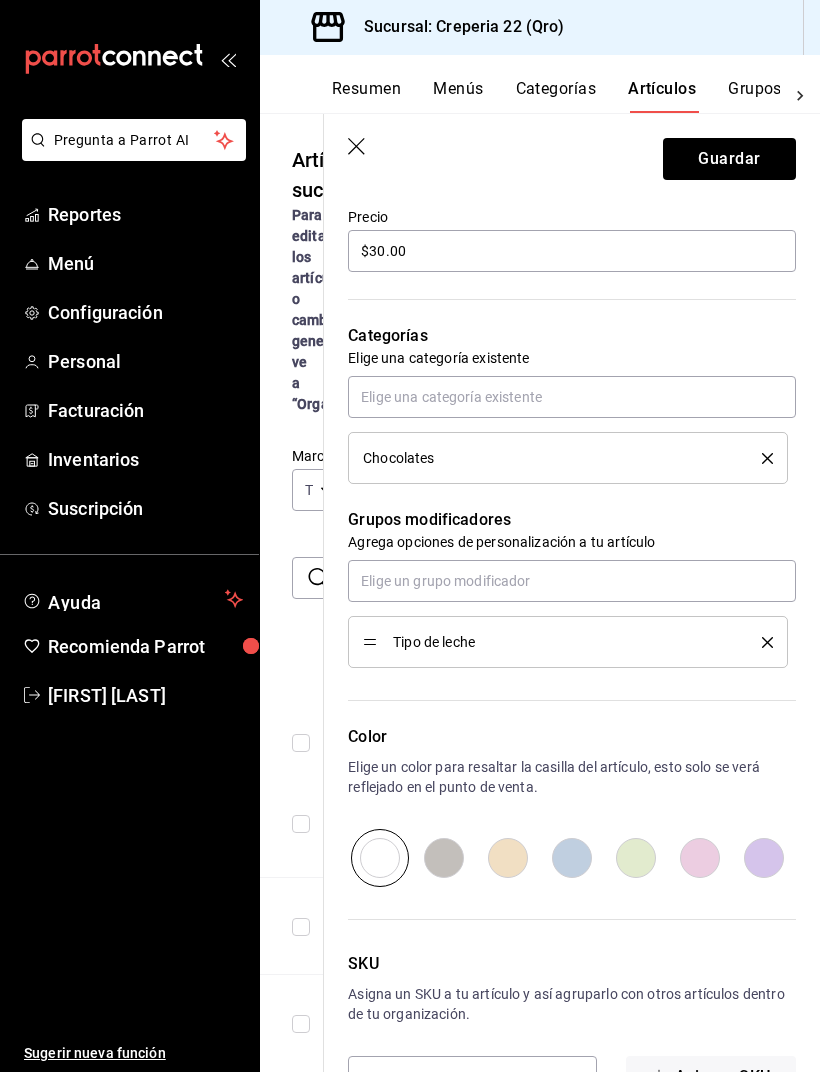 click on "AR-1746394677840" at bounding box center [443, 1078] 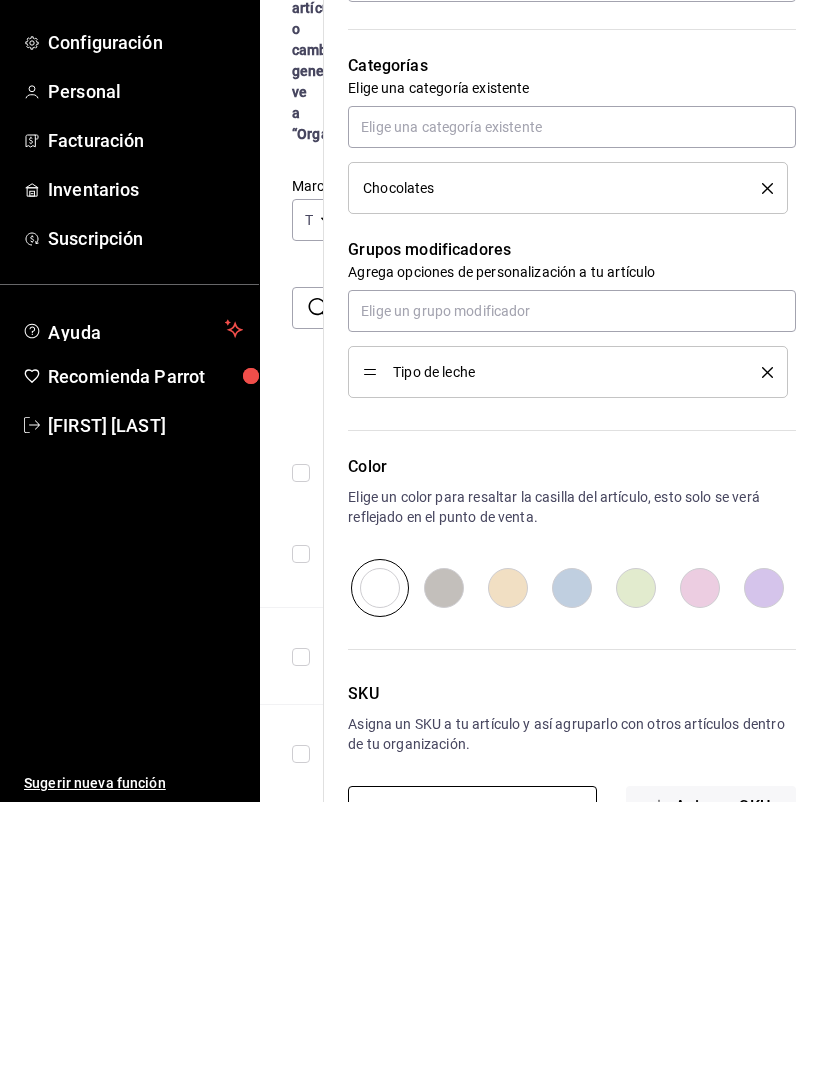 scroll, scrollTop: 0, scrollLeft: 0, axis: both 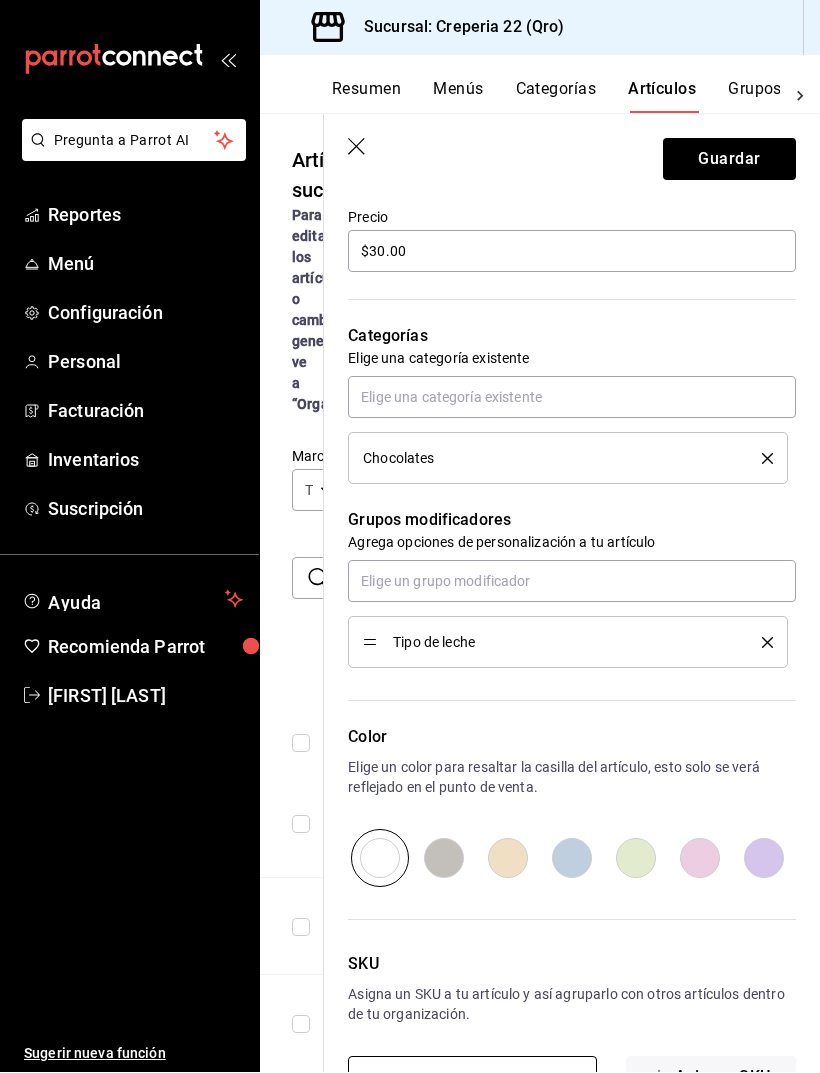 type on "AR-17463946" 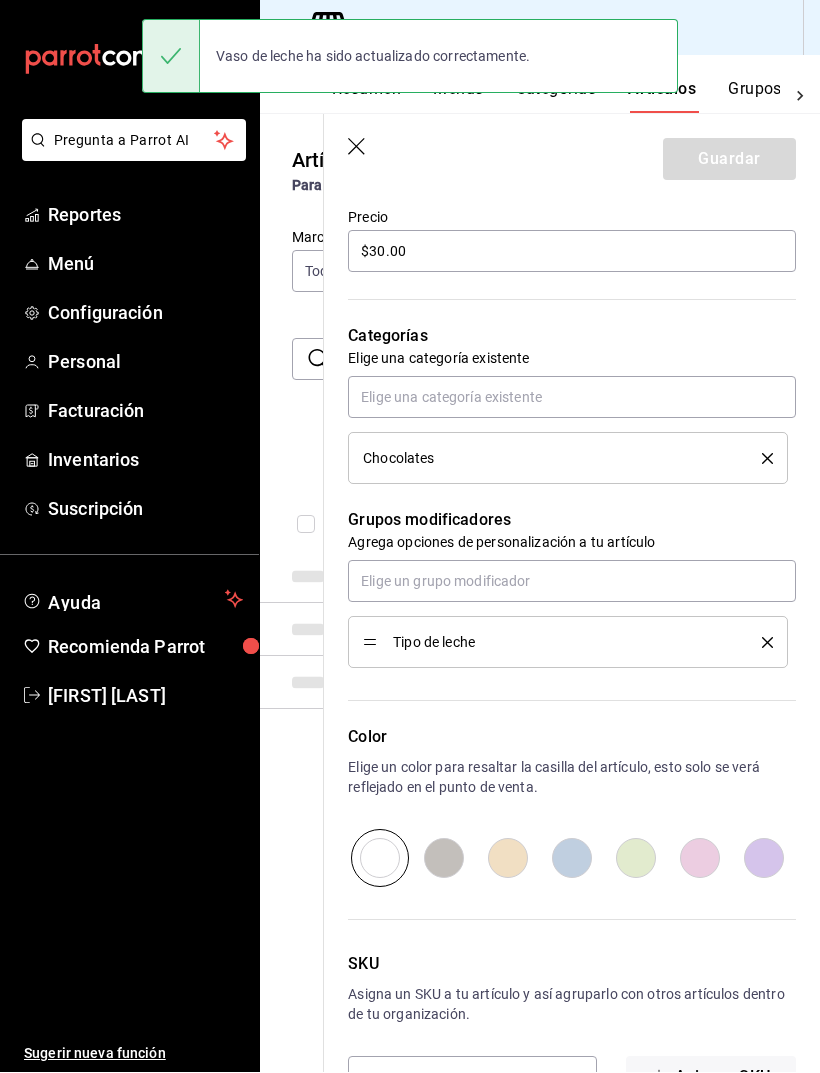 scroll, scrollTop: 0, scrollLeft: 0, axis: both 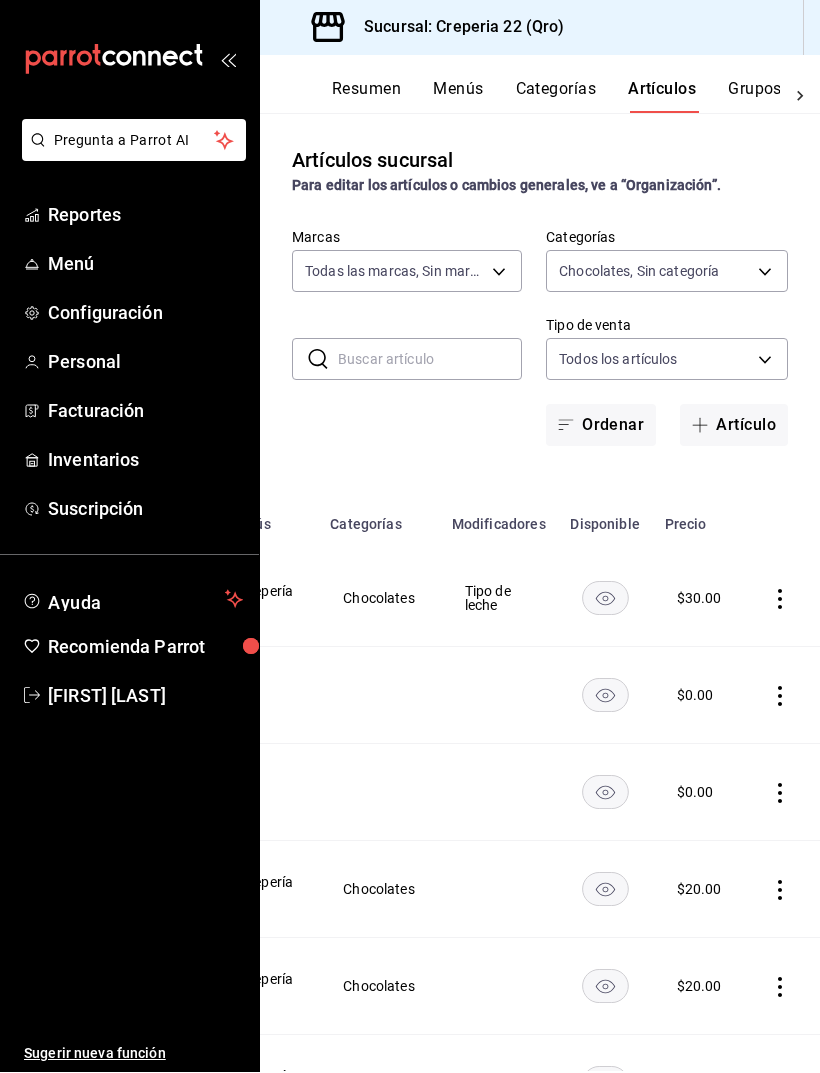 click 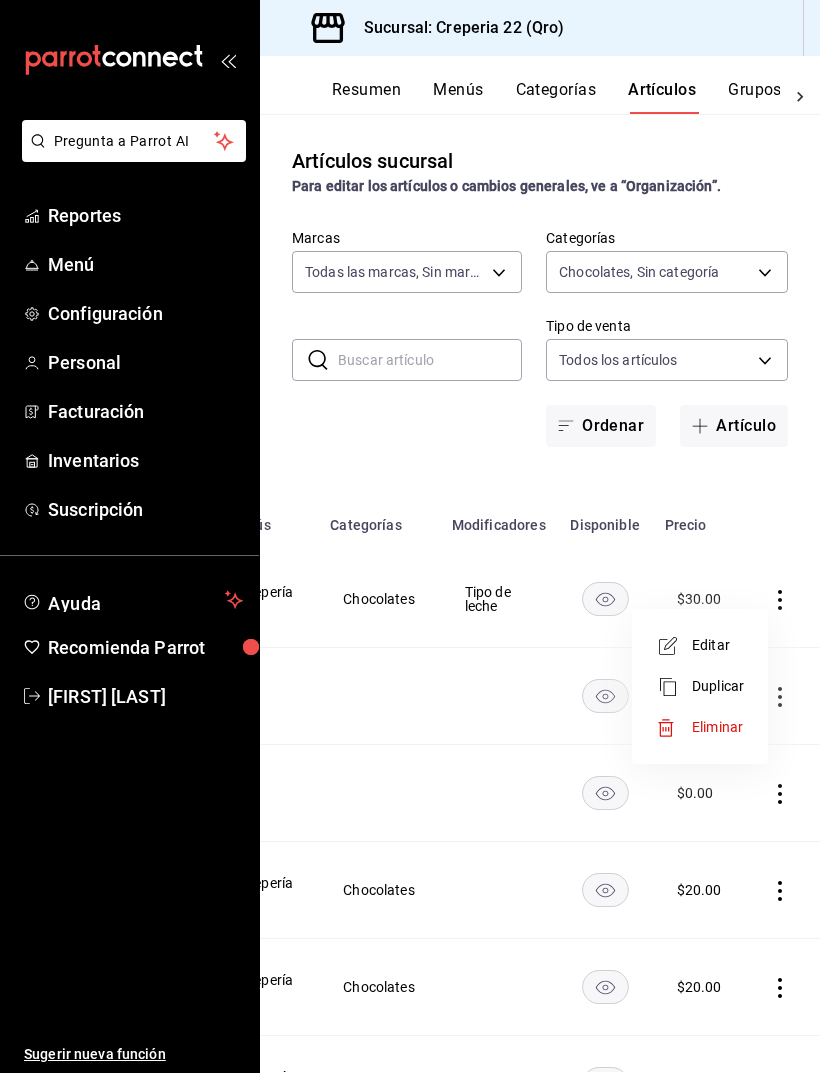 click on "Editar" at bounding box center (718, 645) 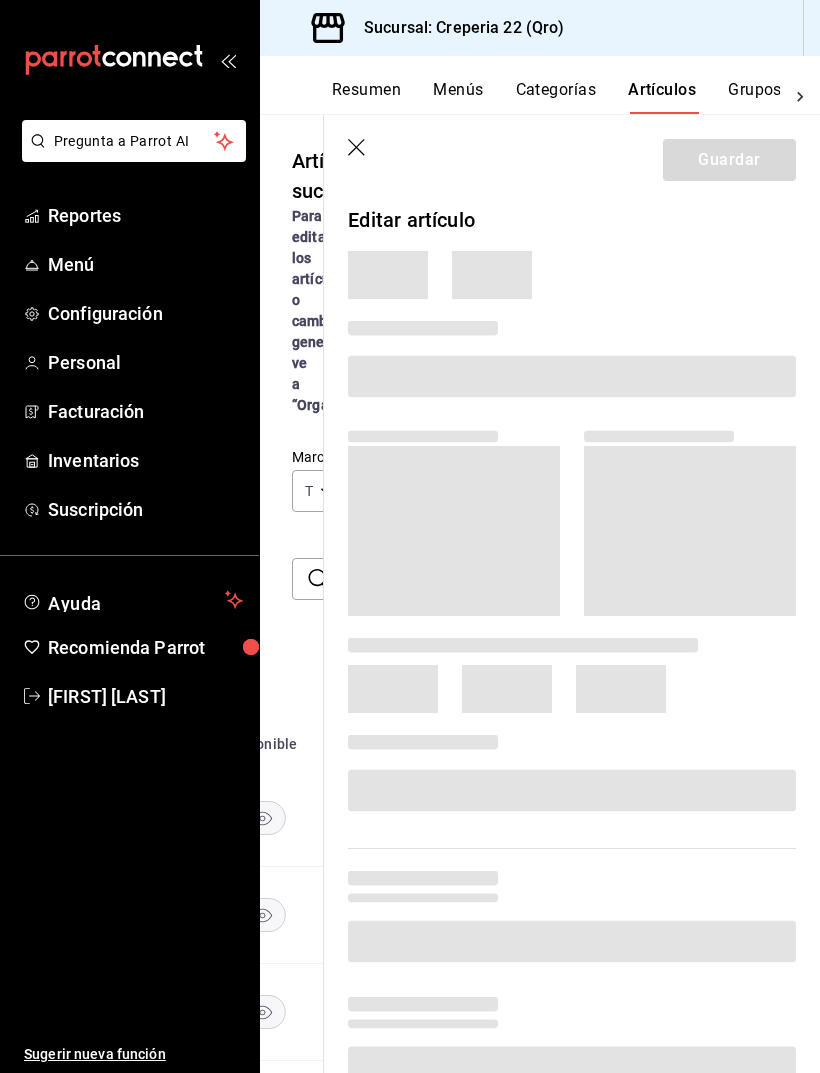 scroll, scrollTop: 0, scrollLeft: 41, axis: horizontal 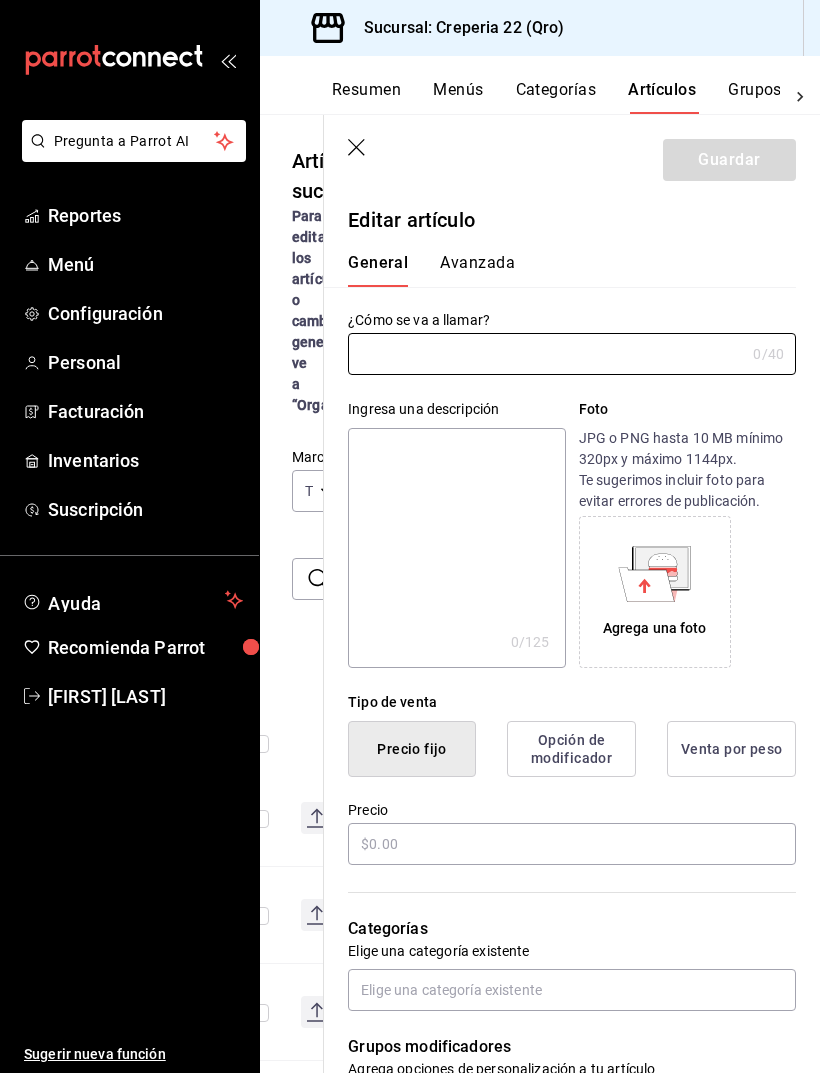 type on "Vaso de leche" 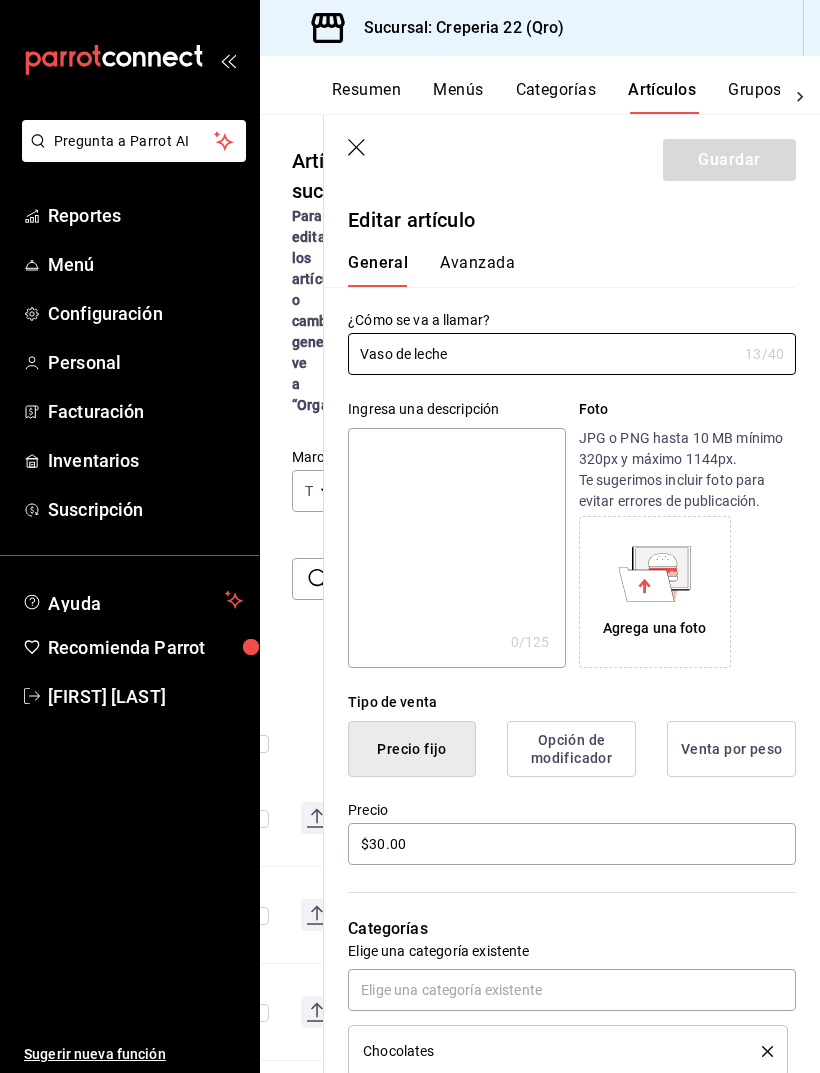 click on "Guardar" at bounding box center (572, 156) 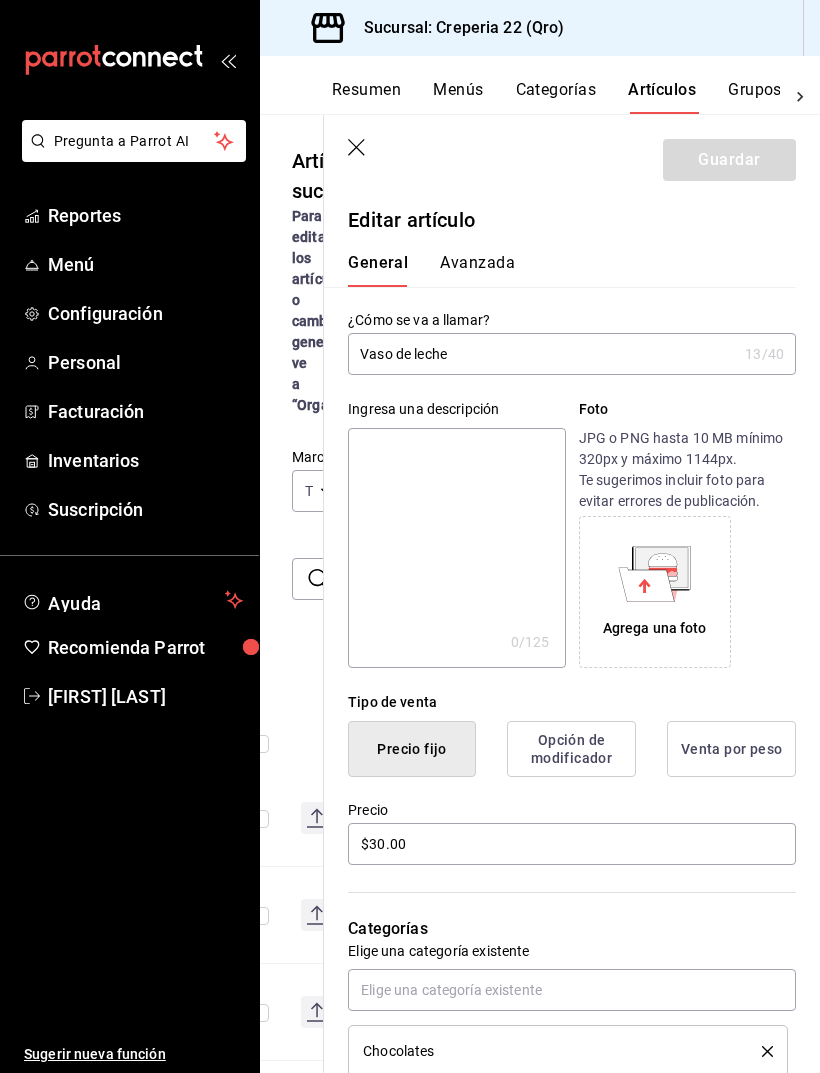 click 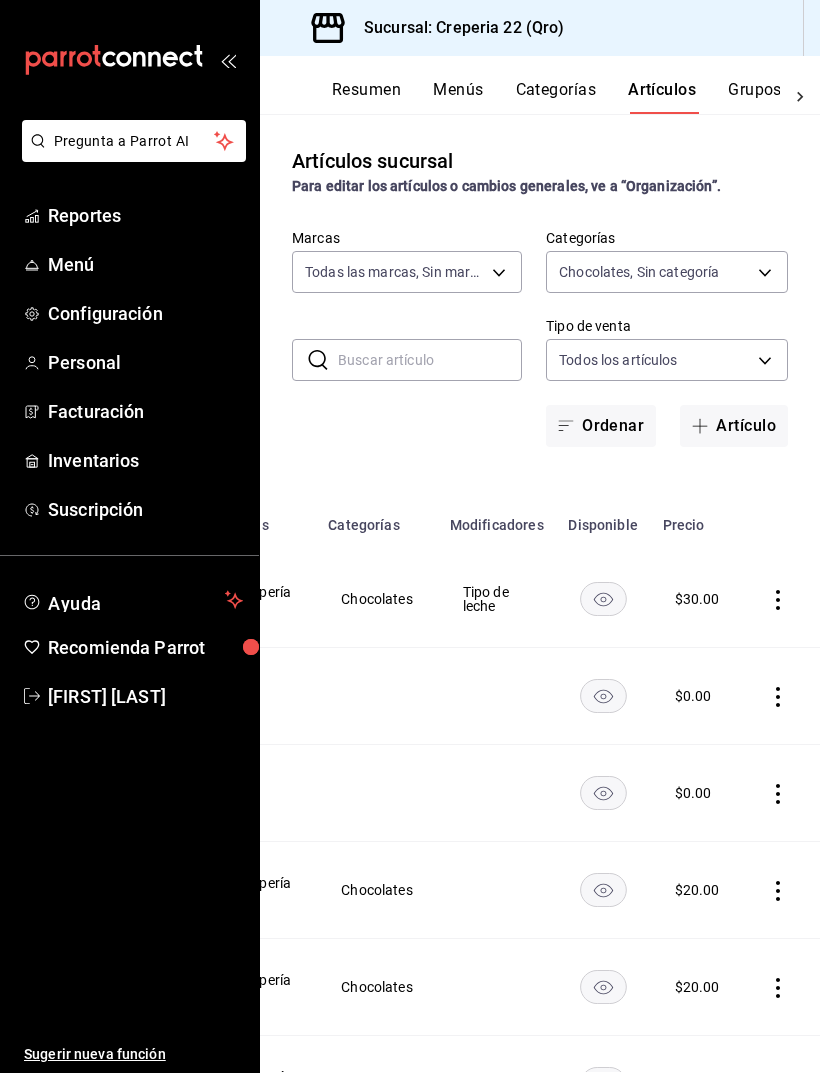 scroll, scrollTop: 0, scrollLeft: 383, axis: horizontal 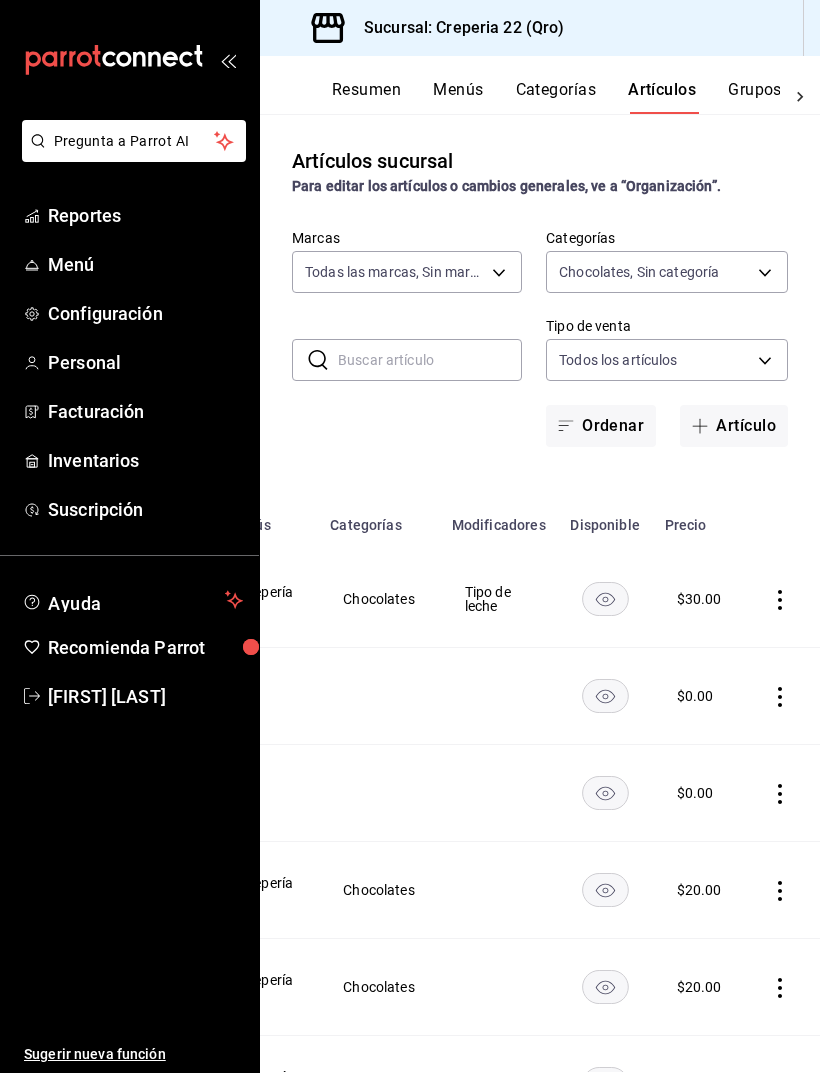 click 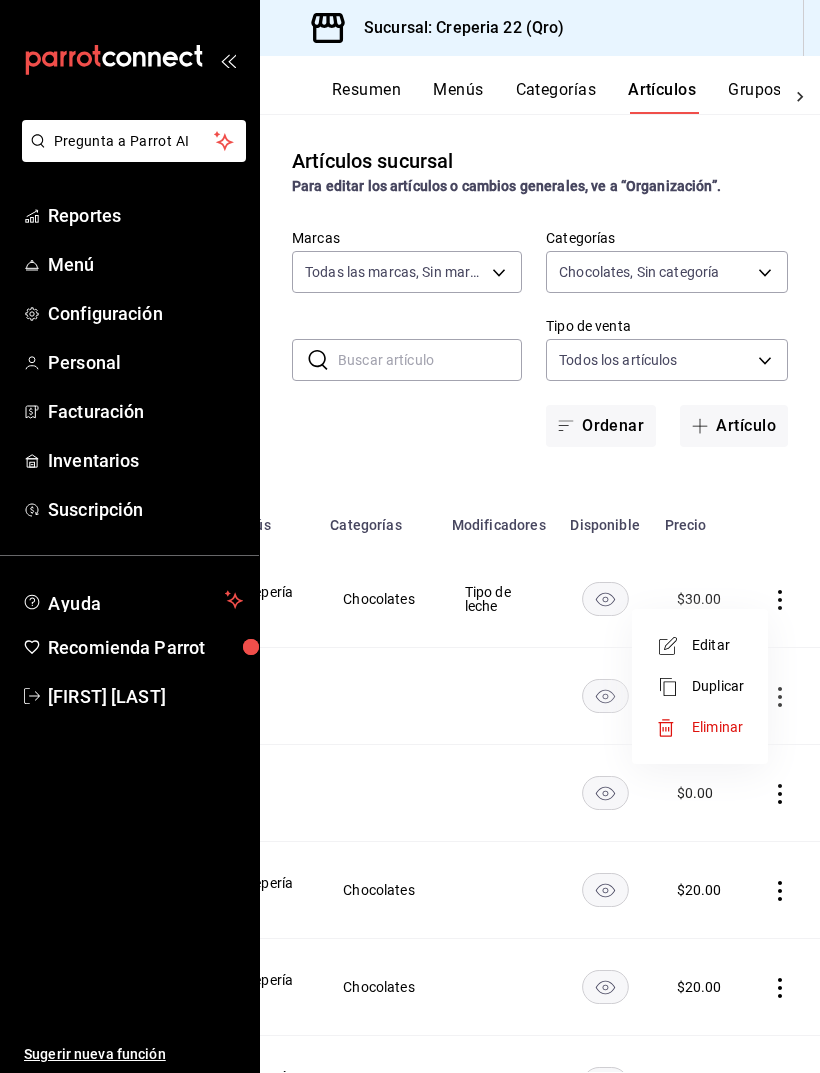 click on "Duplicar" at bounding box center [718, 686] 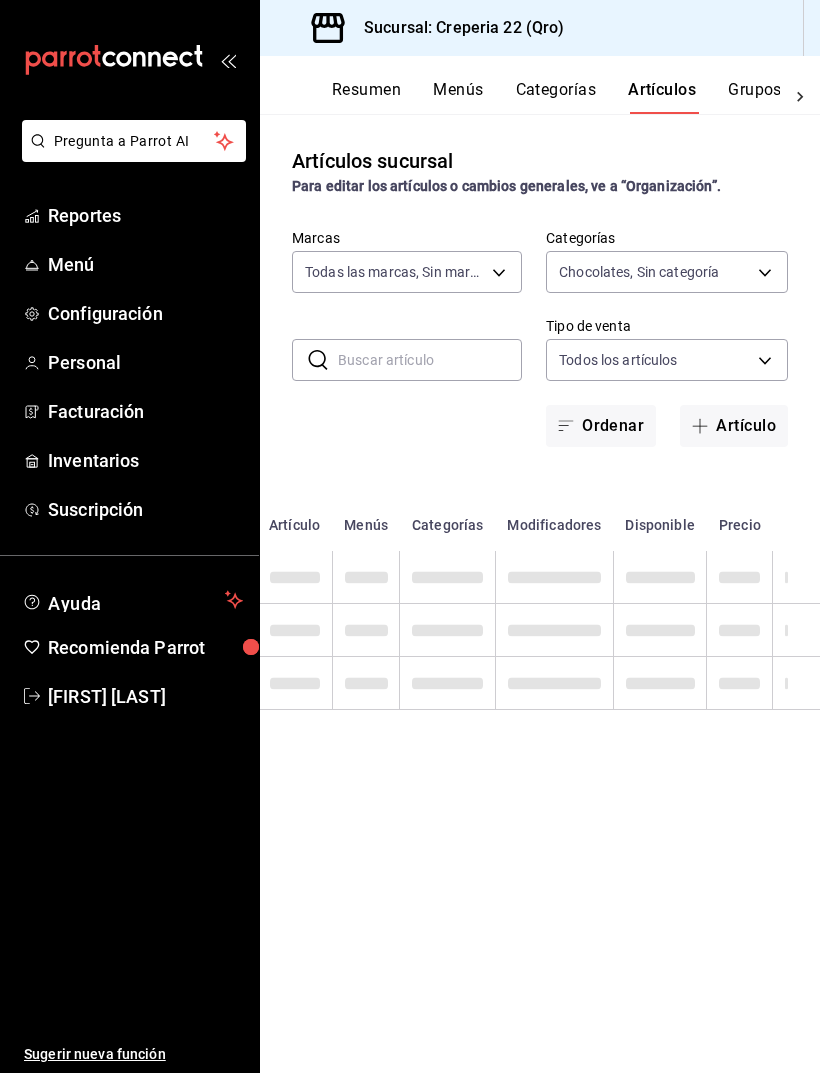 scroll, scrollTop: 0, scrollLeft: 95, axis: horizontal 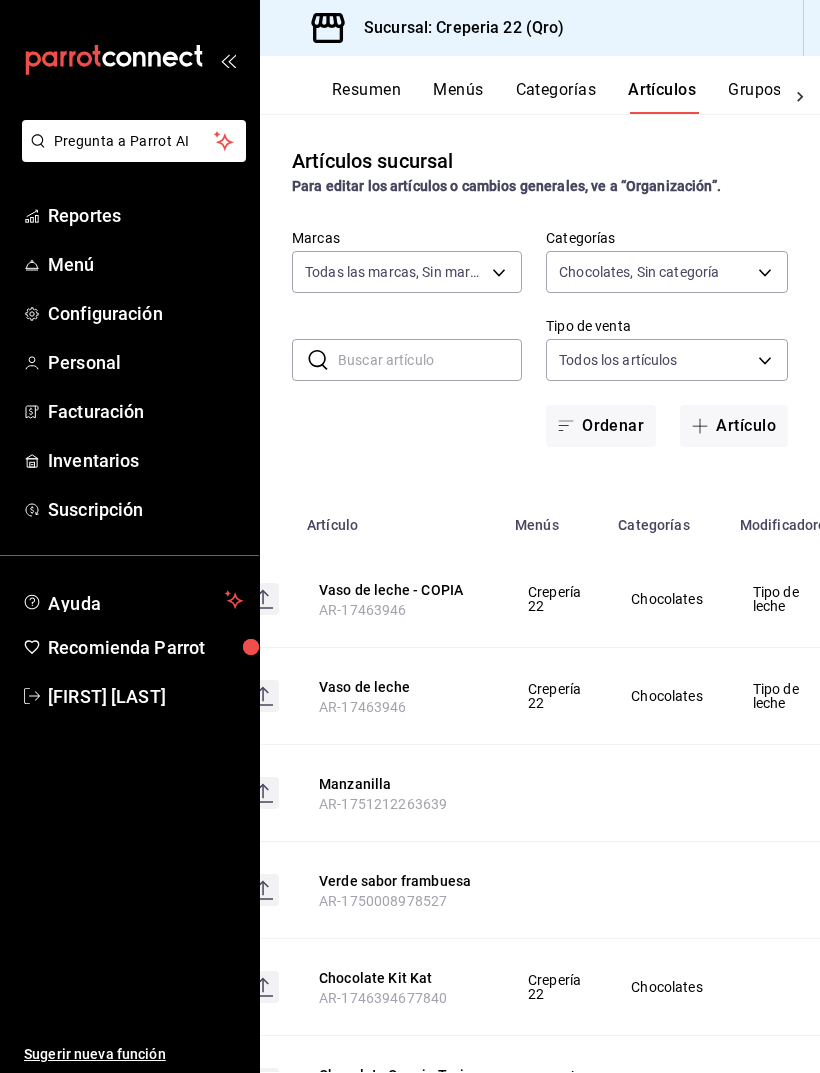 click on "Vaso de leche - COPIA" at bounding box center [399, 590] 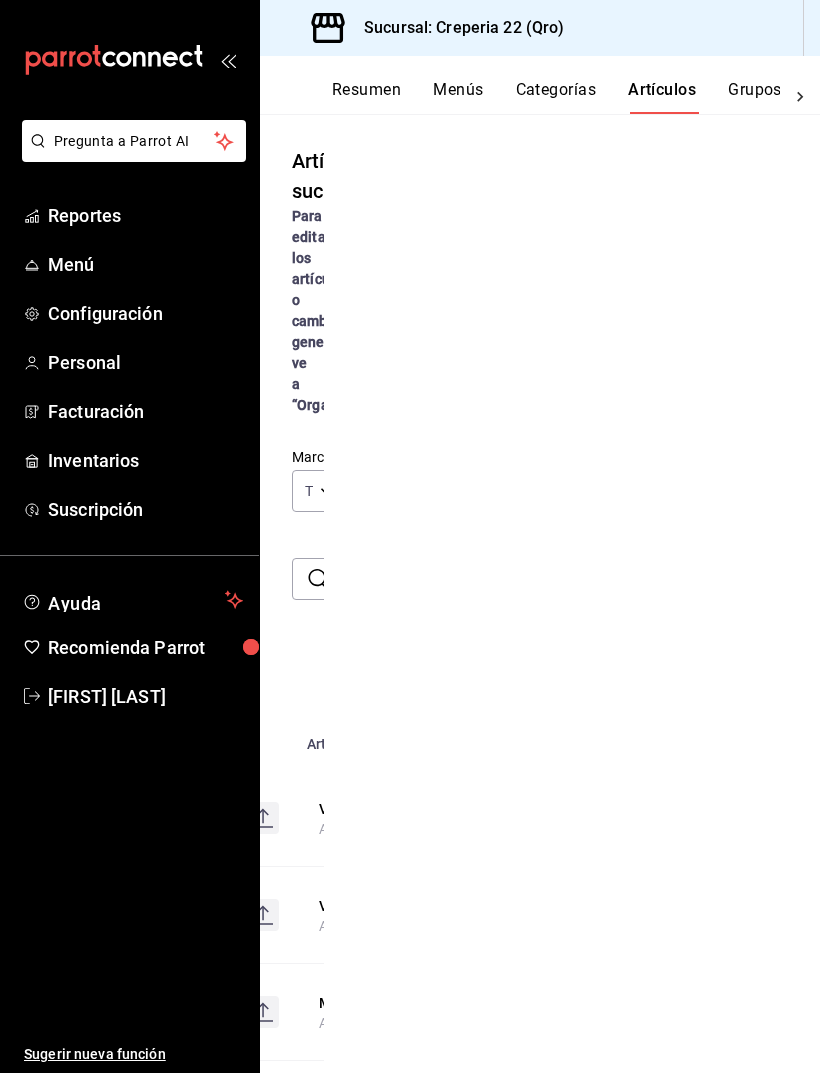 scroll, scrollTop: 0, scrollLeft: 41, axis: horizontal 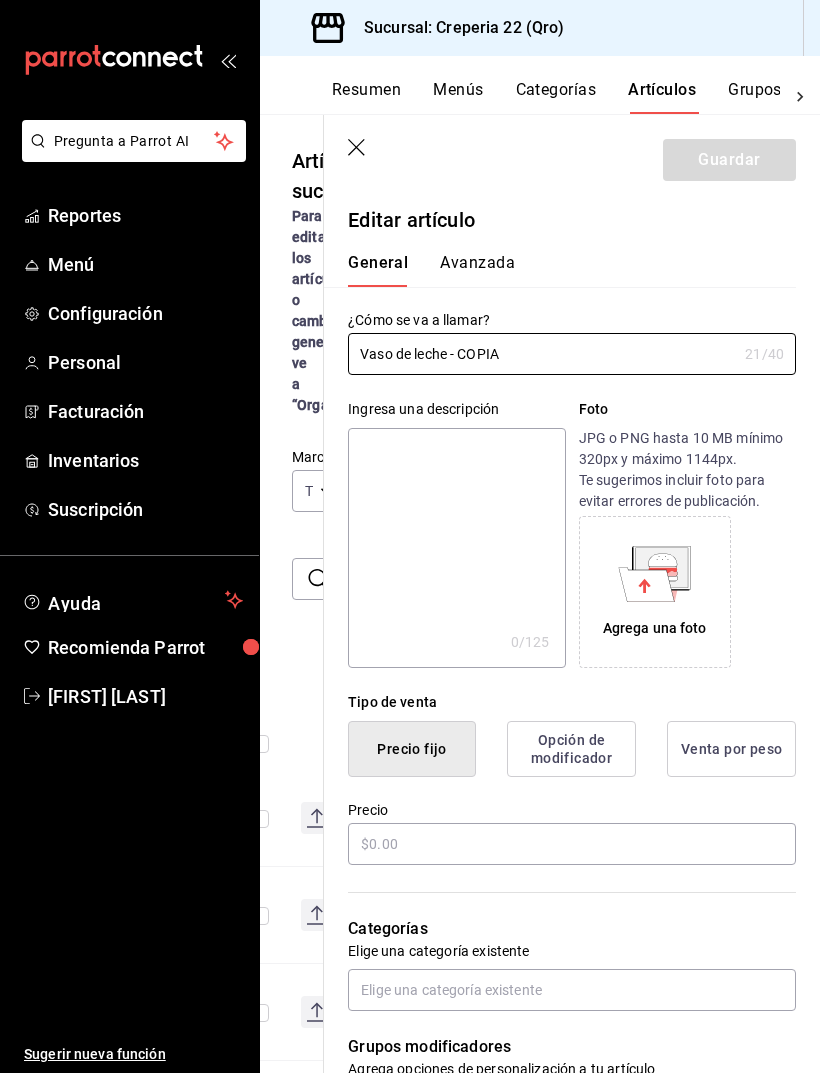 type on "$30.00" 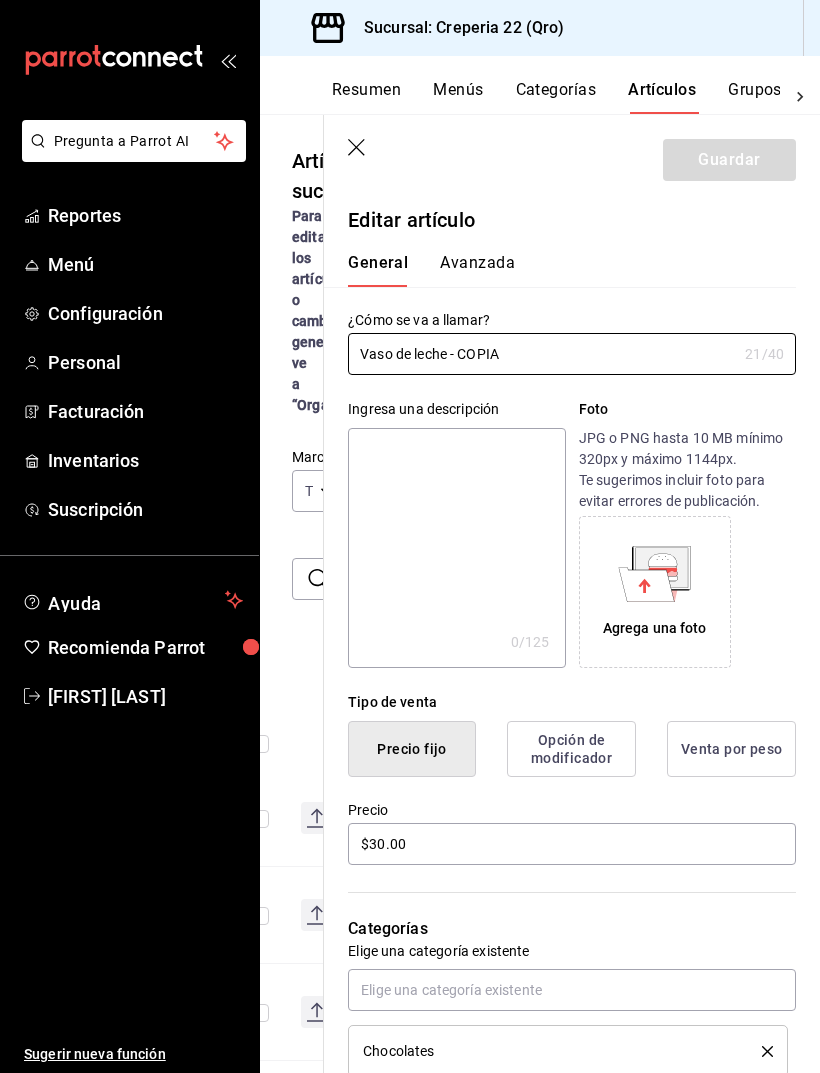 click on "Vaso de leche - COPIA" at bounding box center (542, 354) 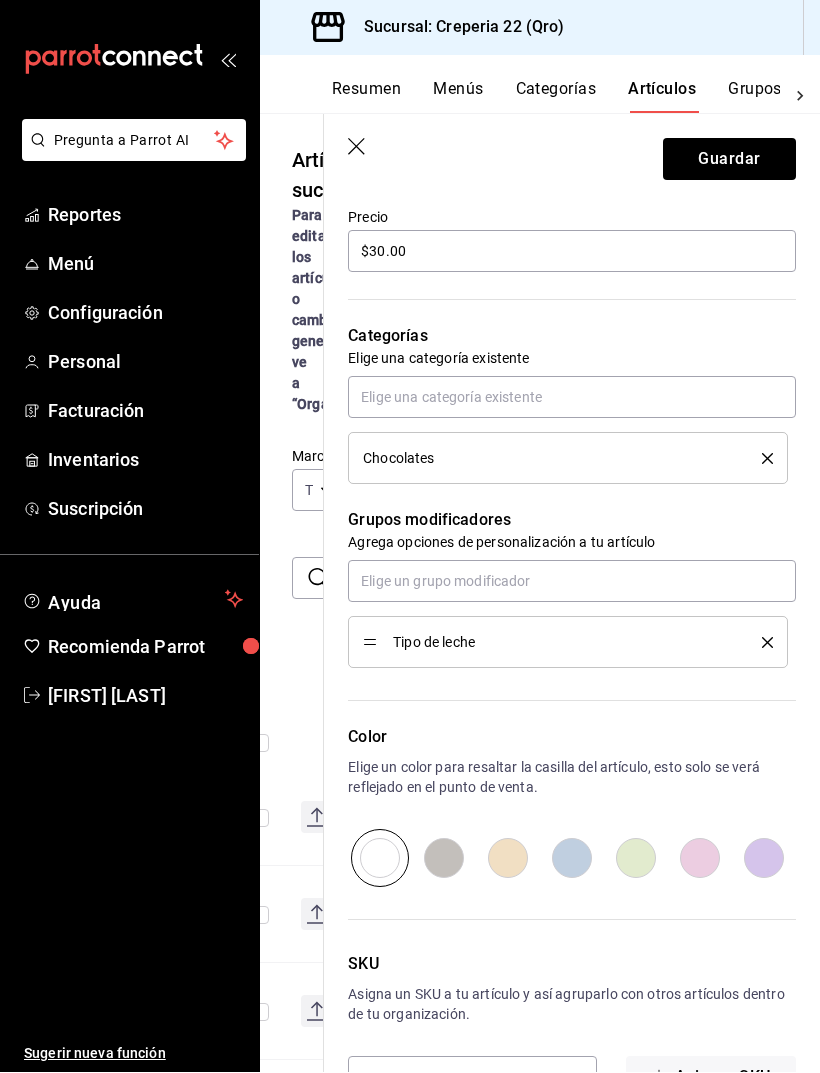 scroll, scrollTop: 592, scrollLeft: 0, axis: vertical 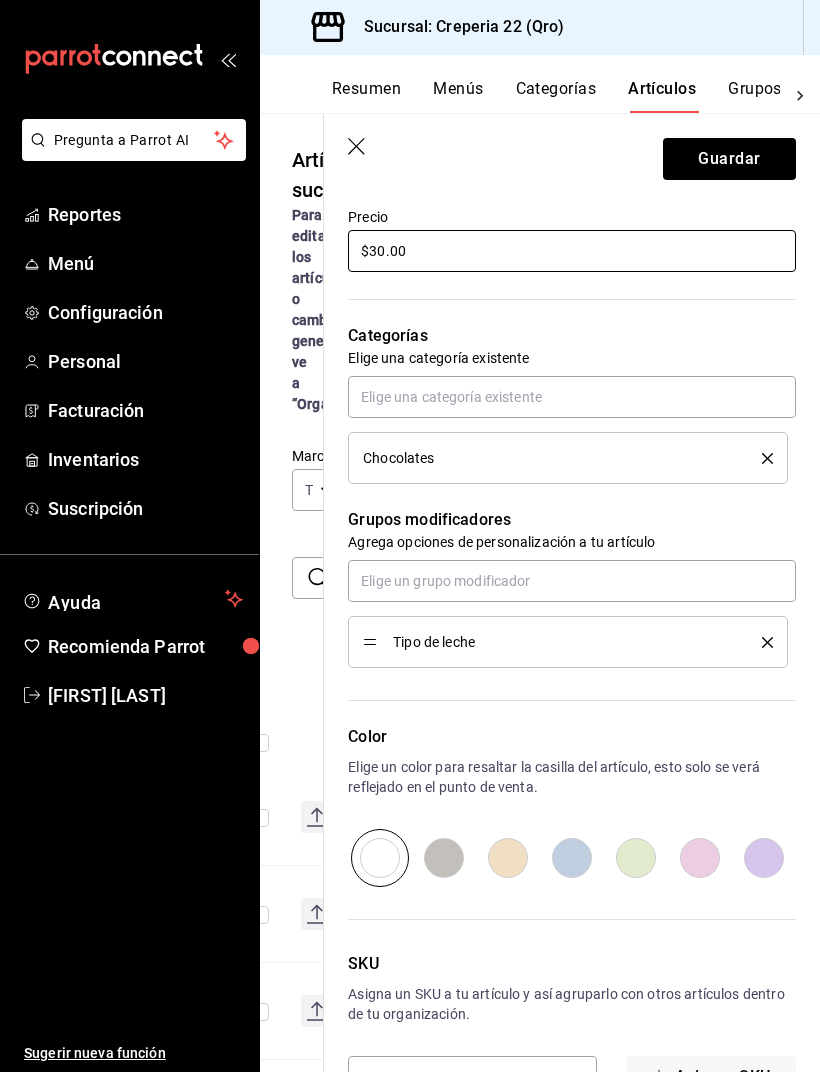 click on "$30.00" at bounding box center [572, 252] 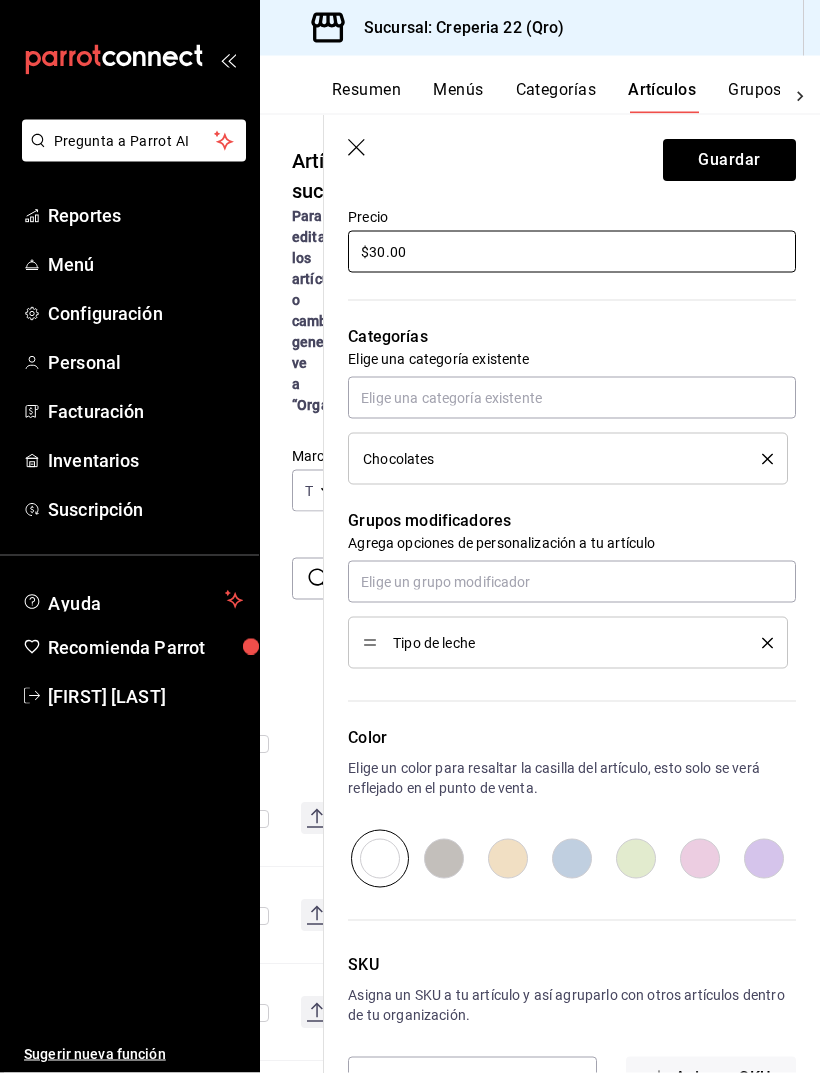 type on "$3.00" 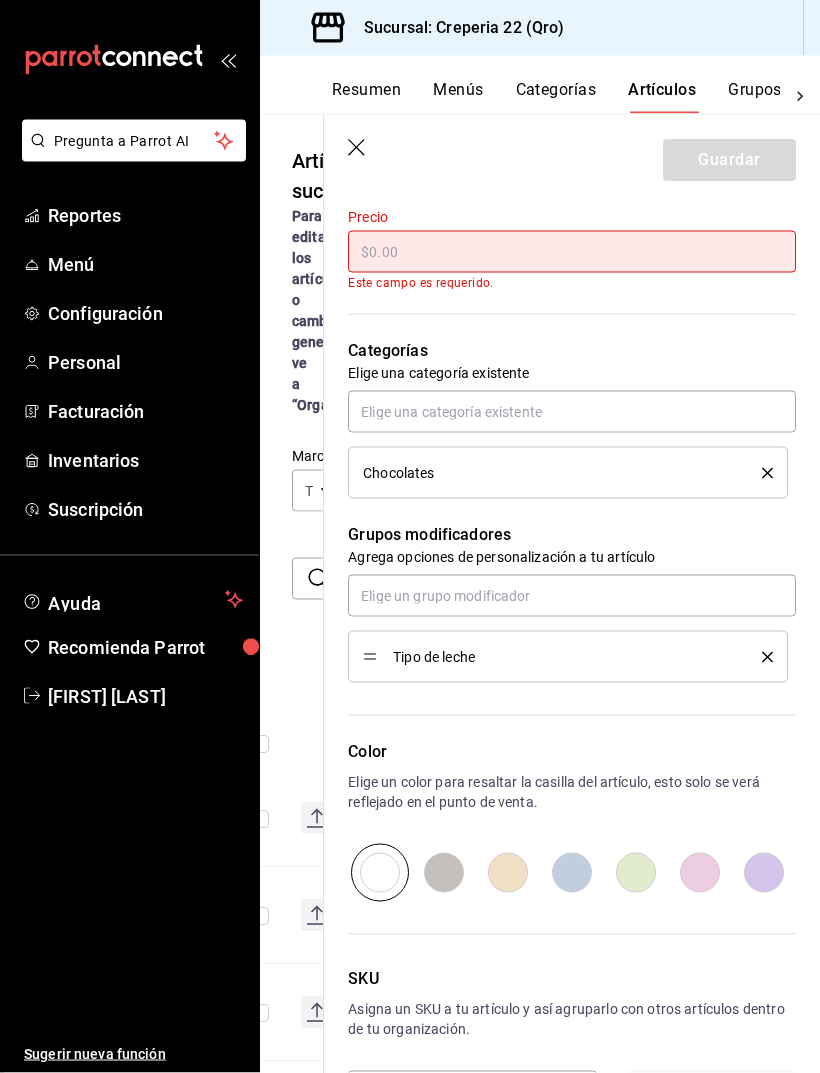 type on "$0.00" 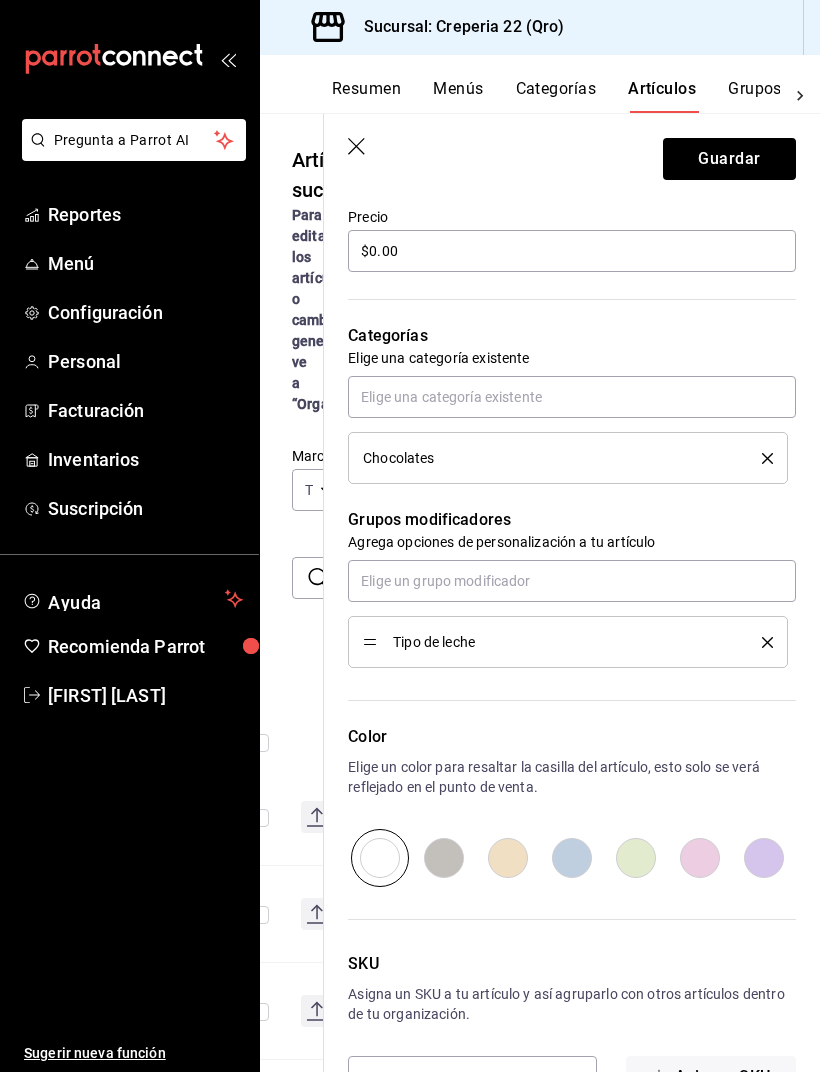 click at bounding box center (760, 643) 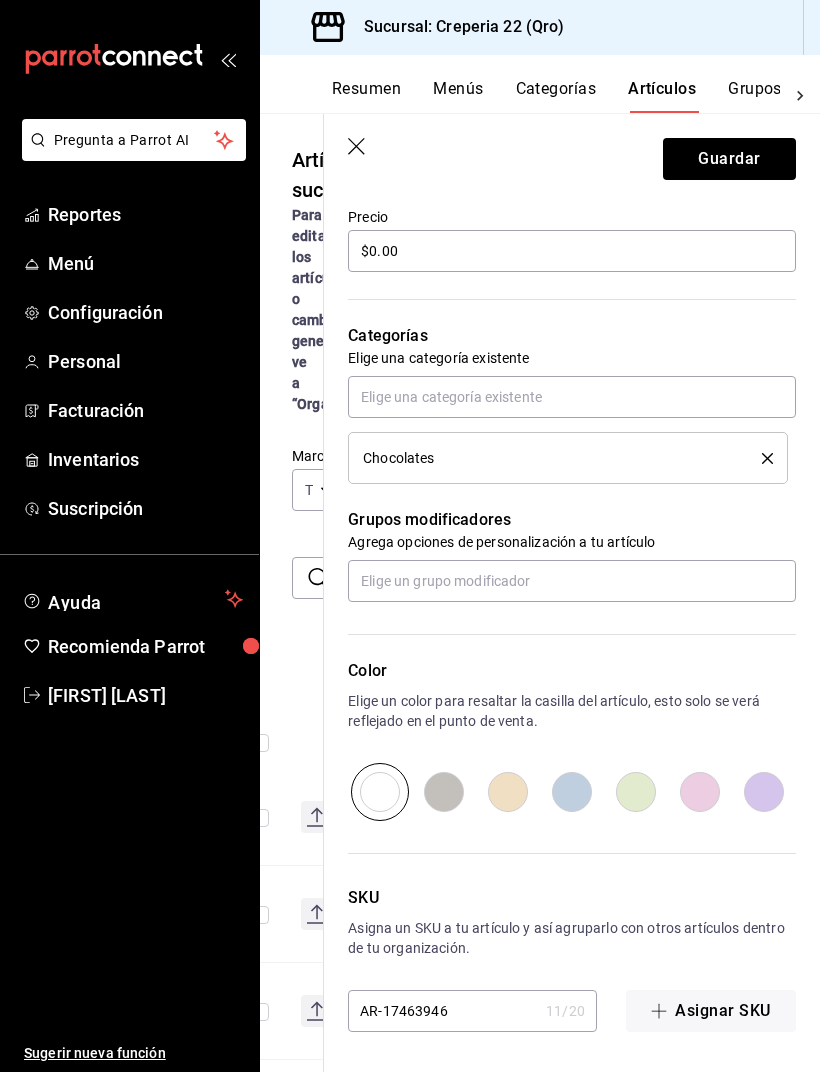 scroll, scrollTop: 526, scrollLeft: 0, axis: vertical 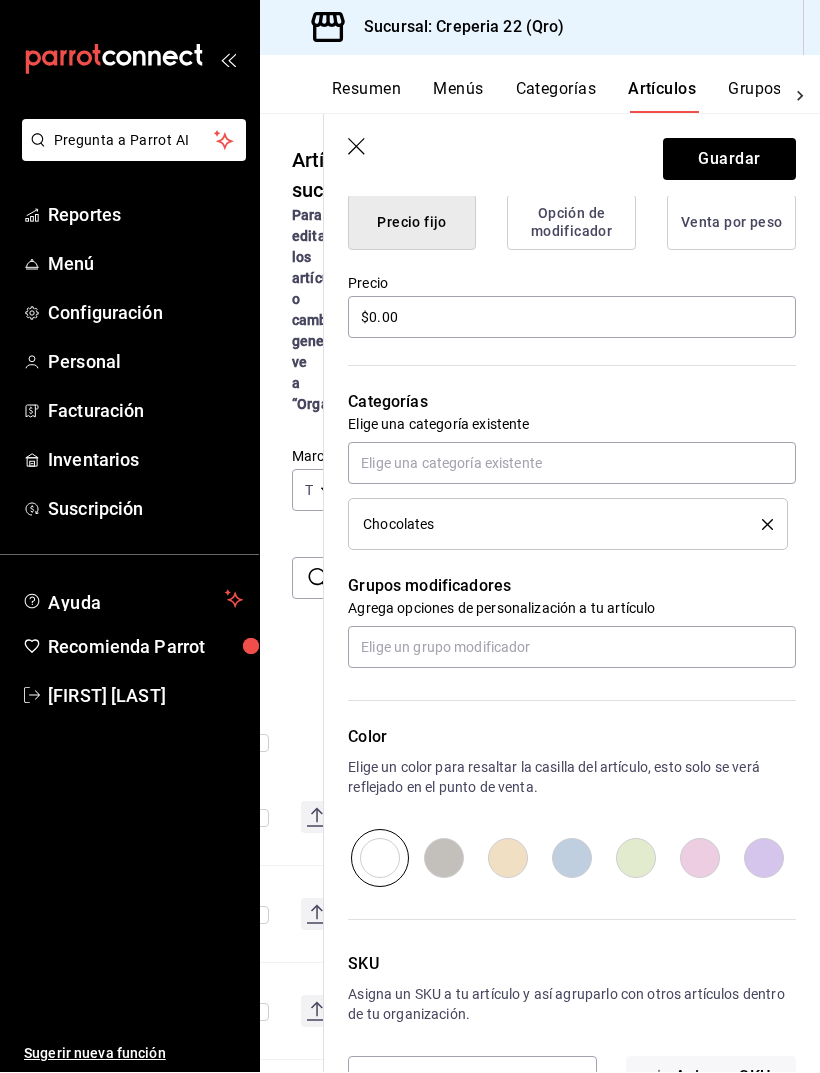 click on "AR-17463946" at bounding box center [443, 1078] 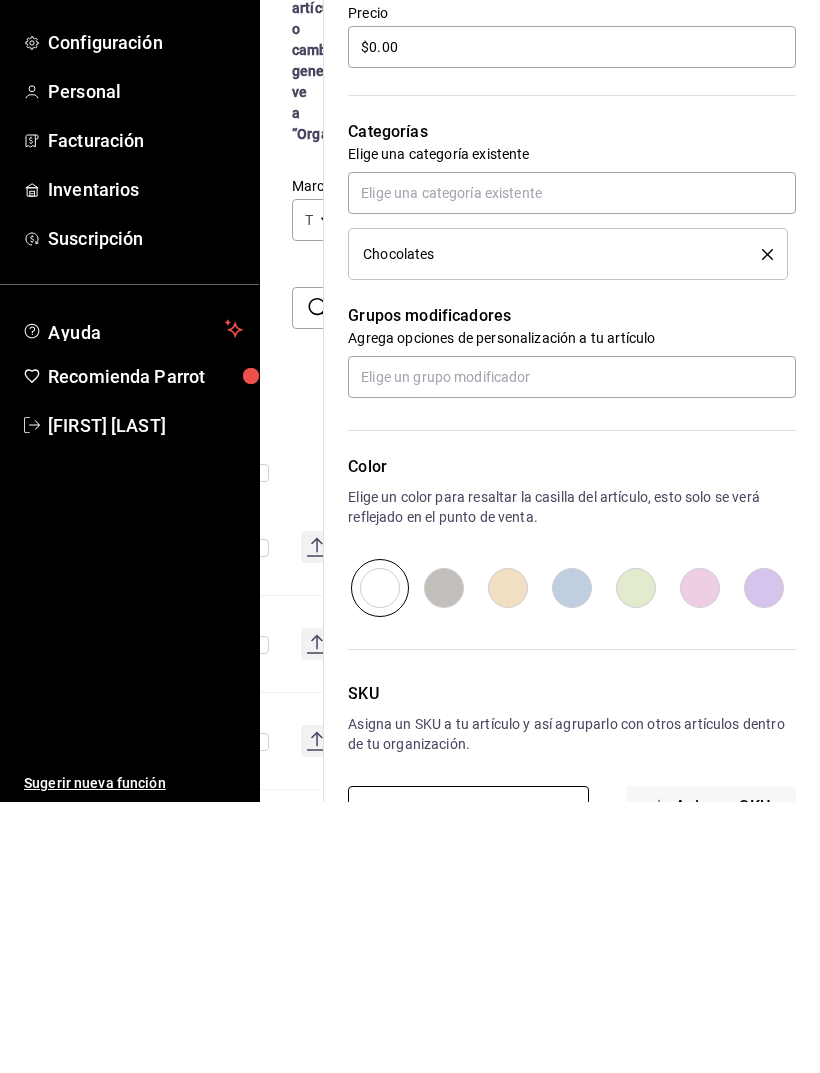 scroll, scrollTop: 0, scrollLeft: 0, axis: both 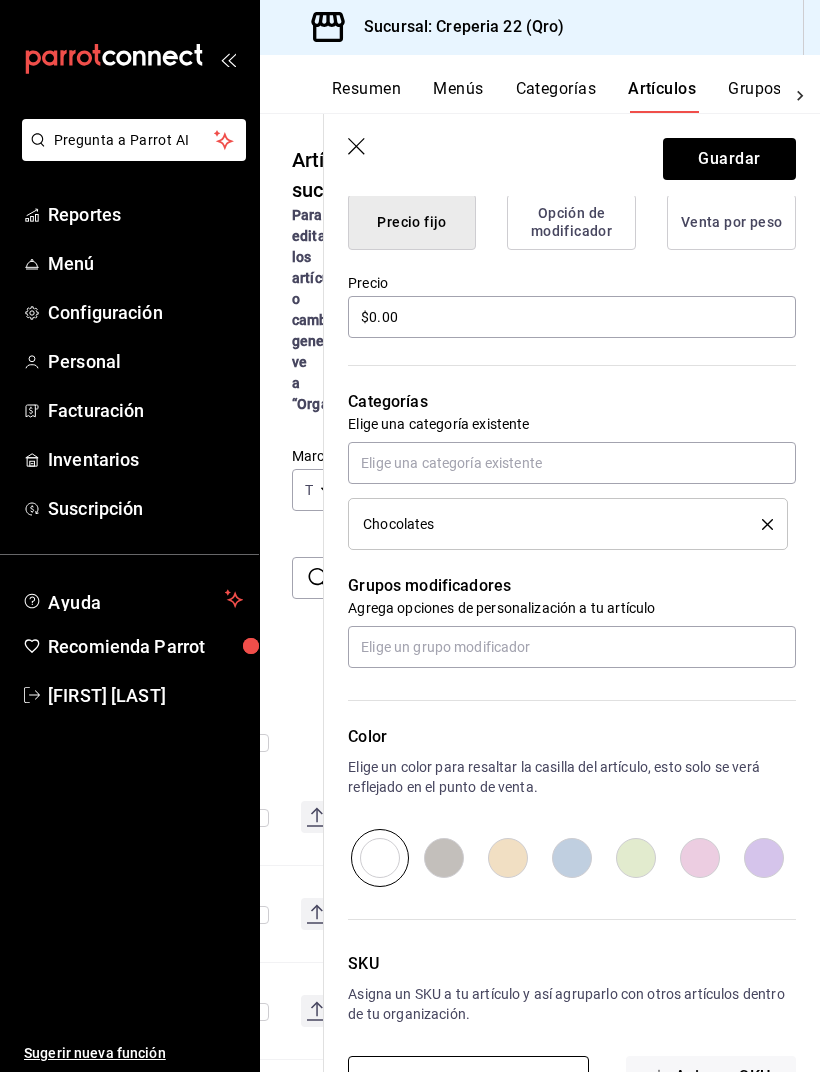 type on "AR-174639" 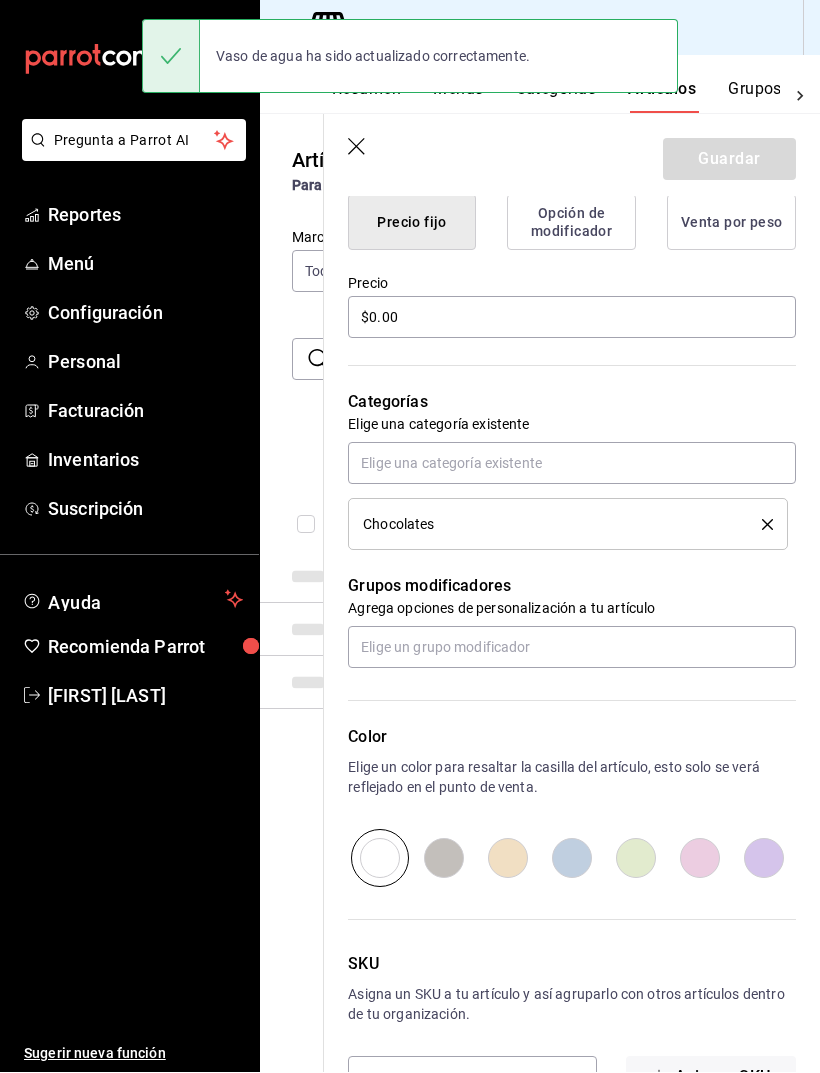 scroll, scrollTop: 0, scrollLeft: 0, axis: both 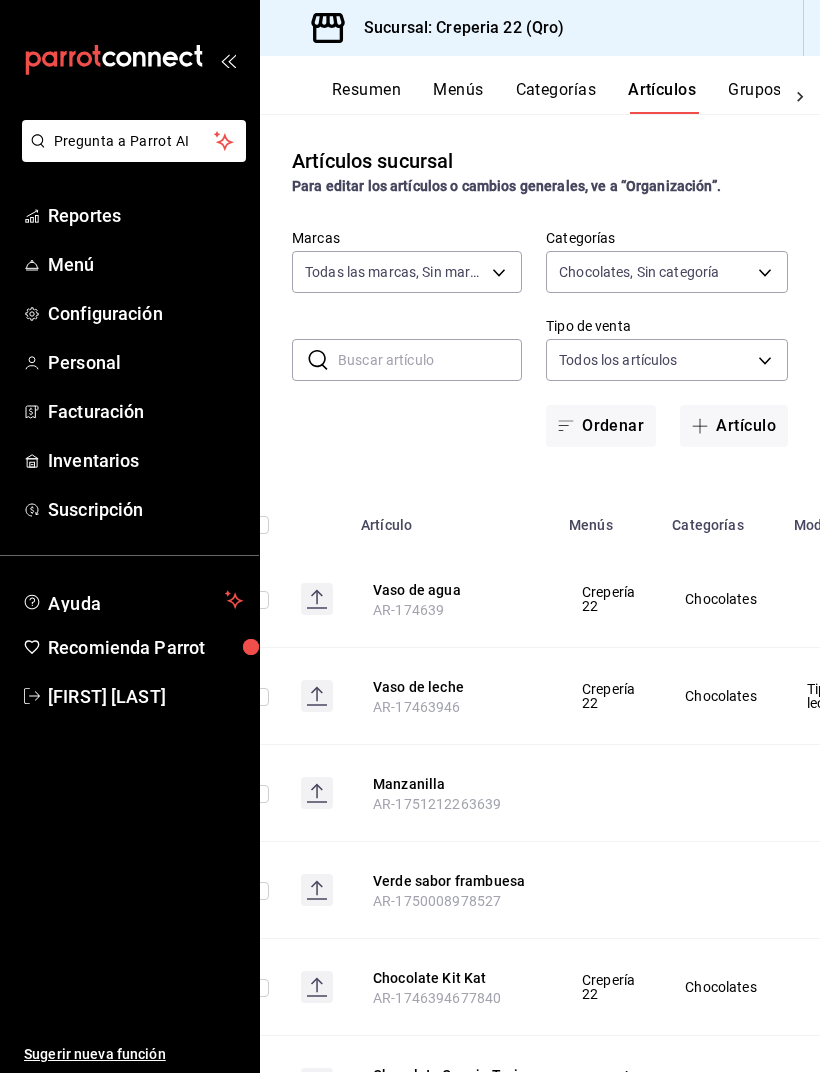 click on "Categorías" at bounding box center (556, 97) 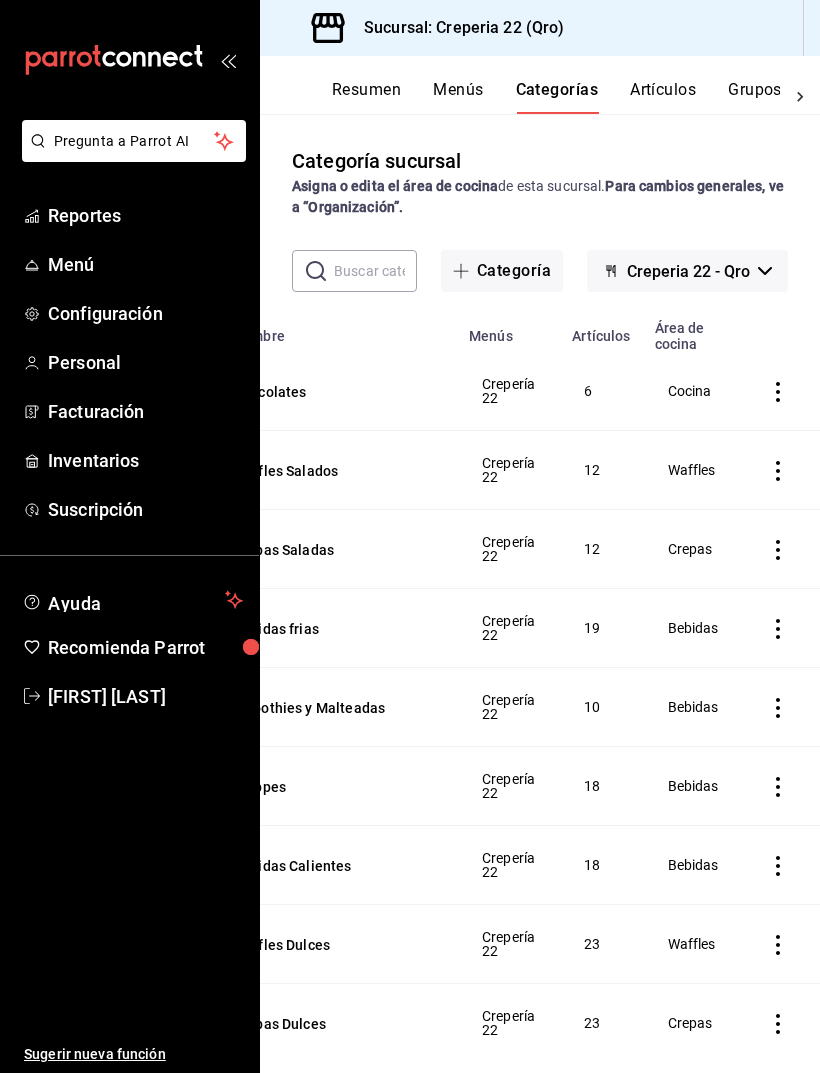 scroll, scrollTop: 0, scrollLeft: 59, axis: horizontal 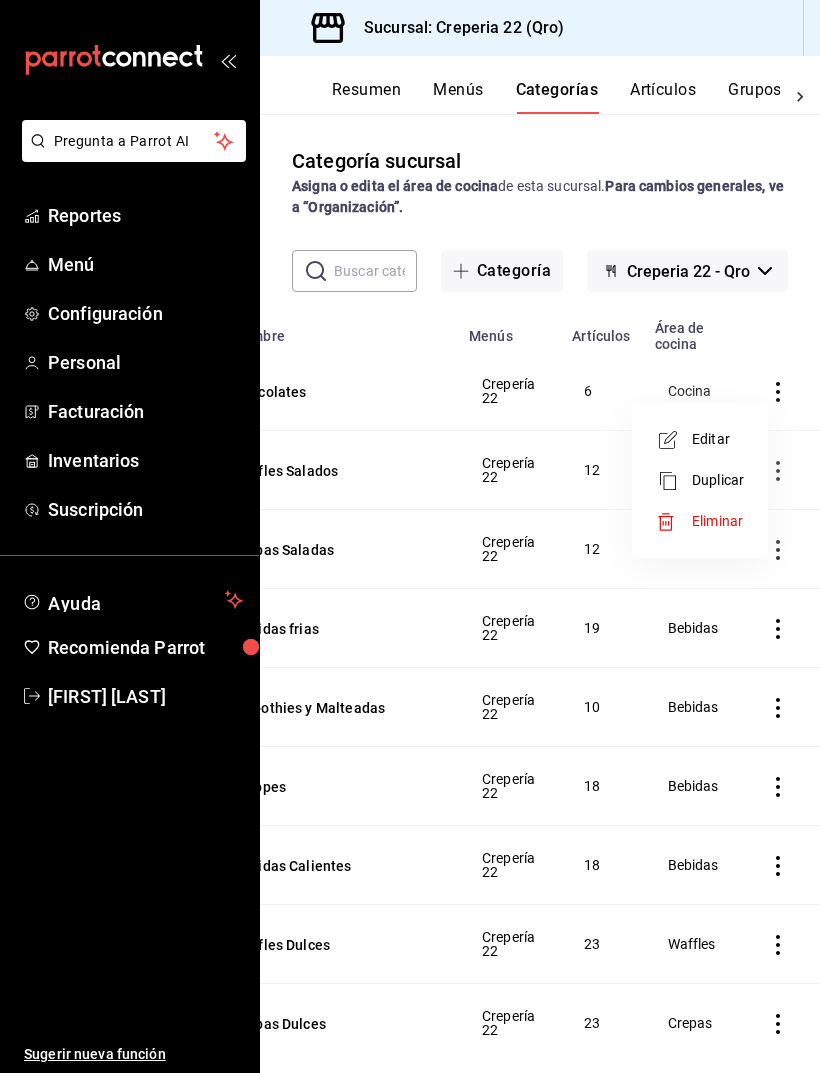 click on "Editar" at bounding box center [718, 439] 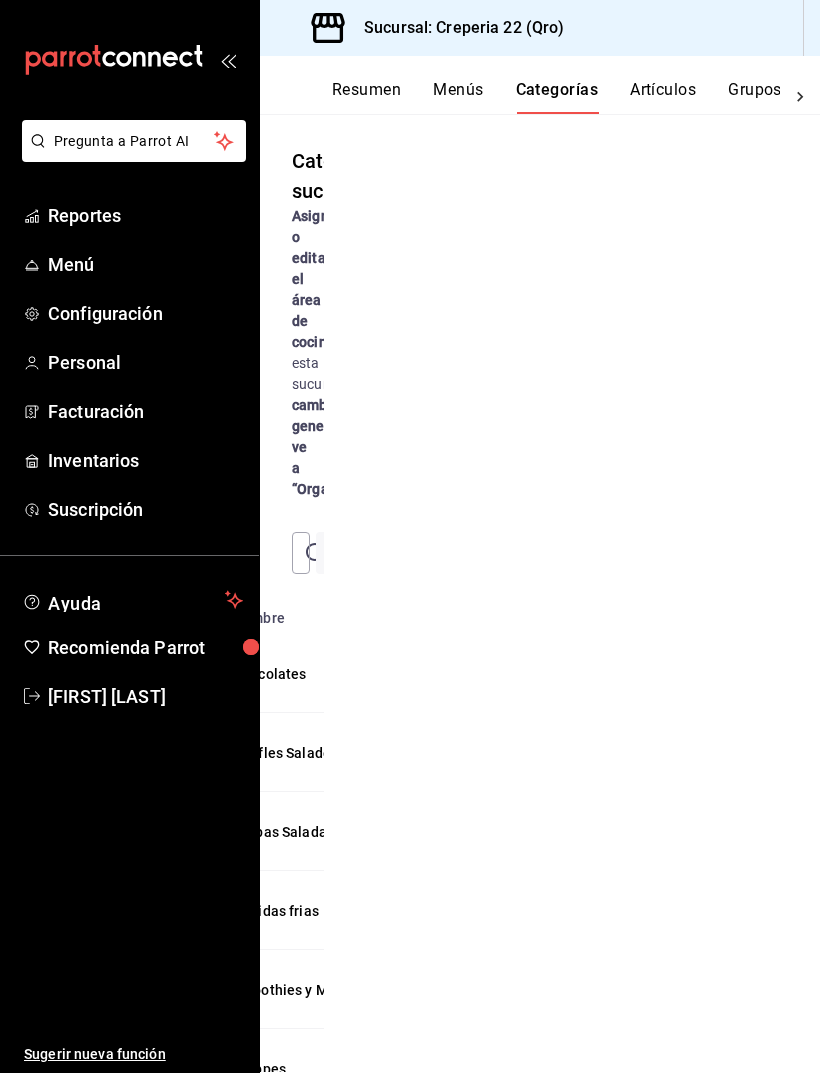 scroll, scrollTop: 0, scrollLeft: 0, axis: both 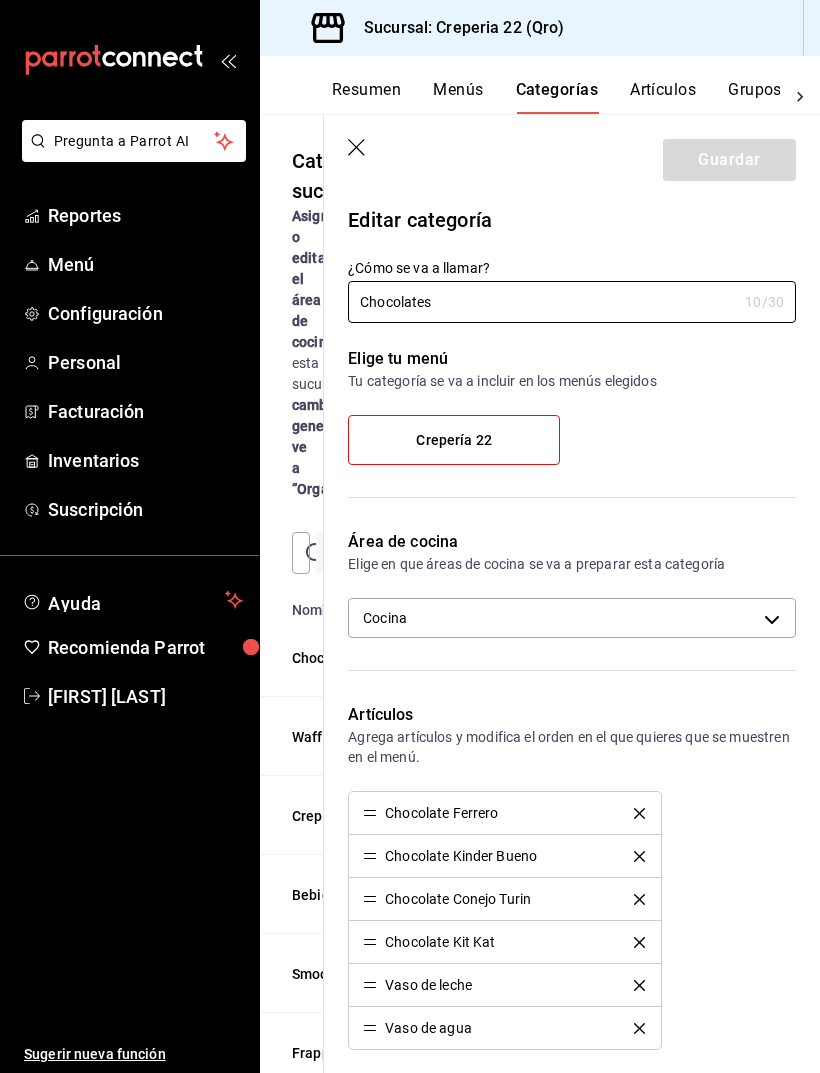 click on "Chocolates" at bounding box center [542, 302] 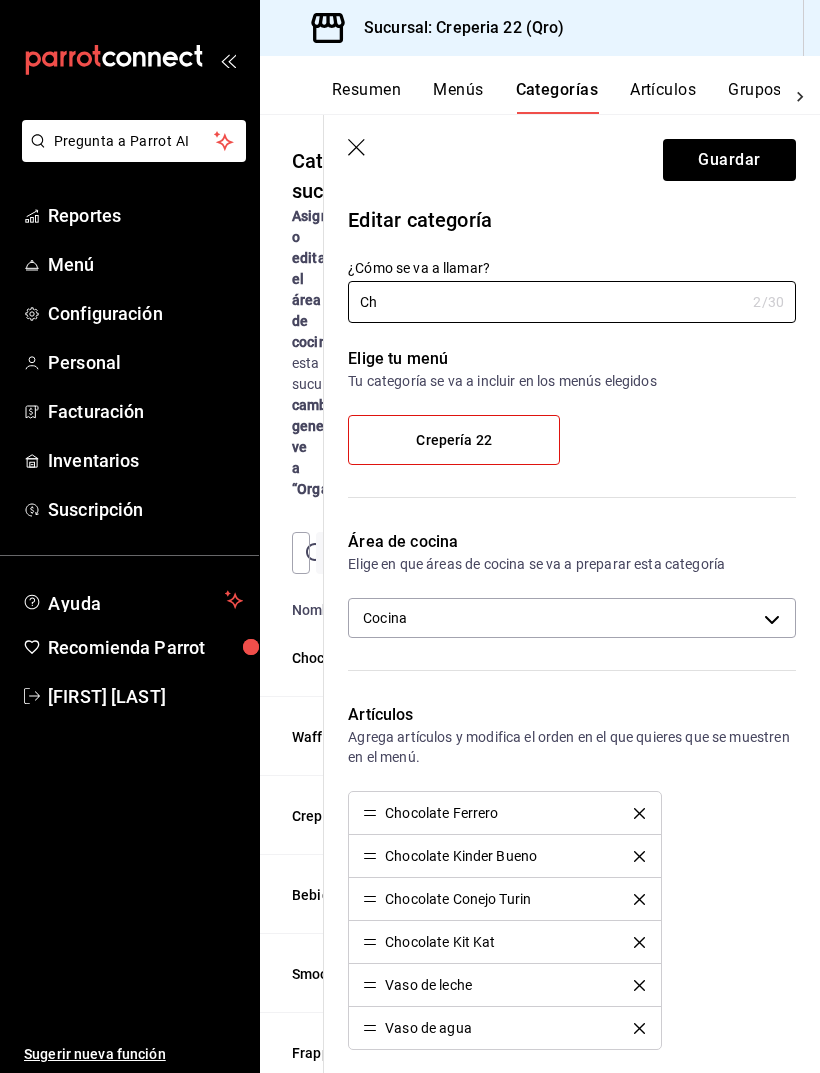 type on "C" 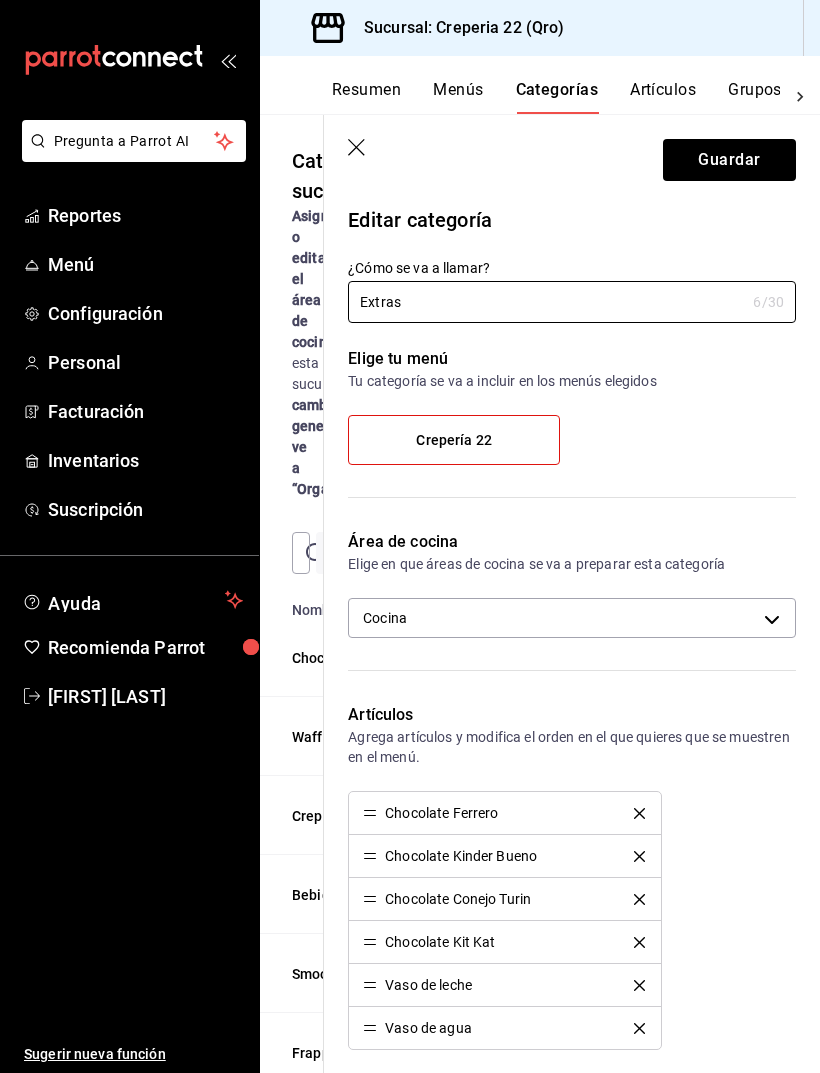 type on "Extras" 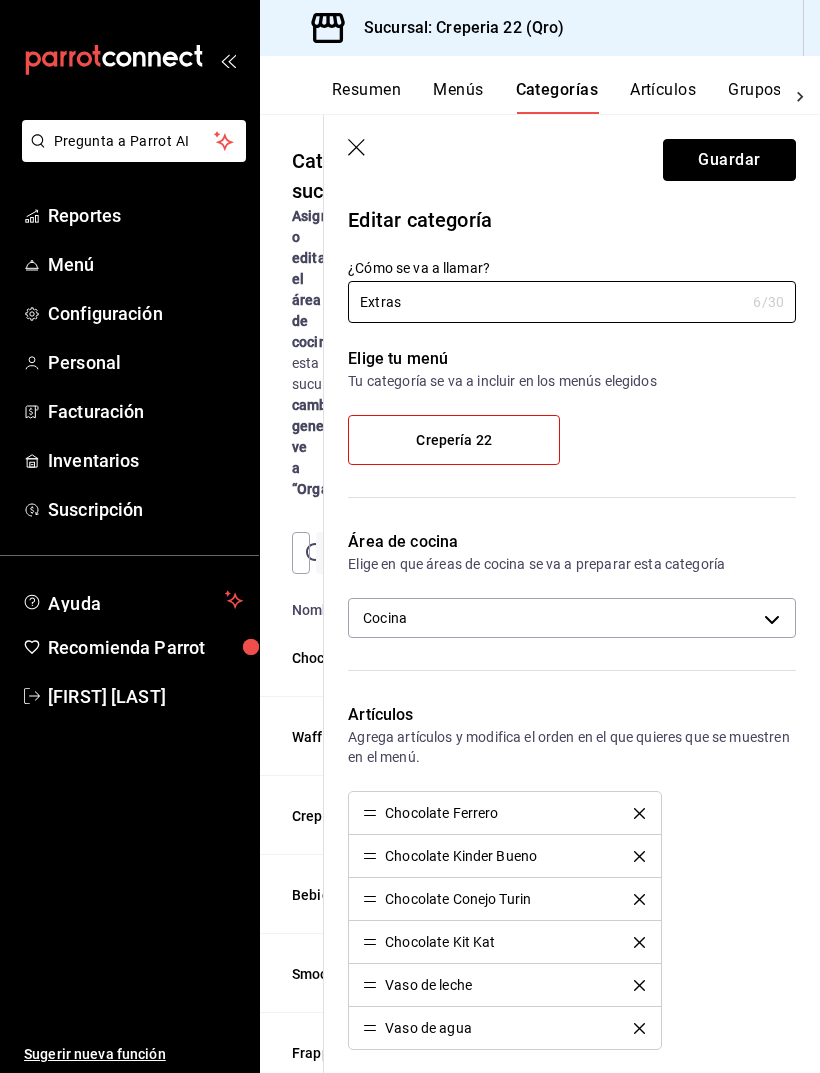 click on "Guardar" at bounding box center (729, 160) 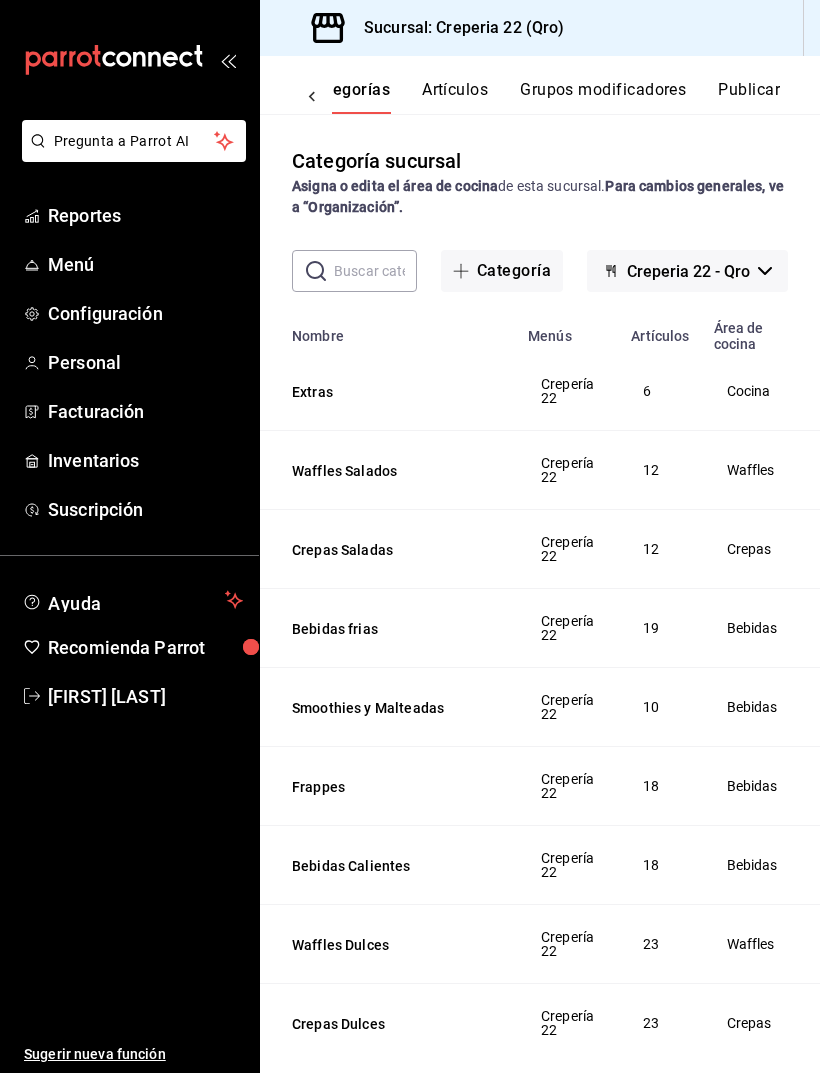 scroll, scrollTop: 0, scrollLeft: 212, axis: horizontal 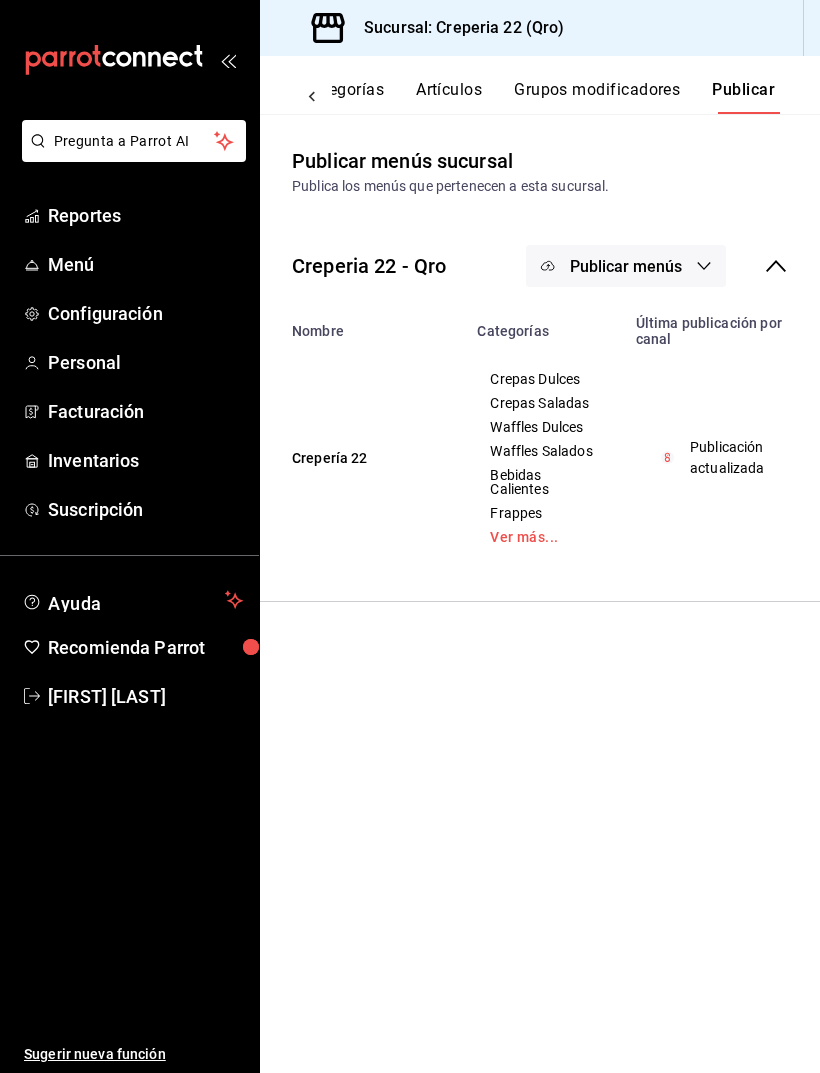 click on "Publicar menús" at bounding box center (626, 266) 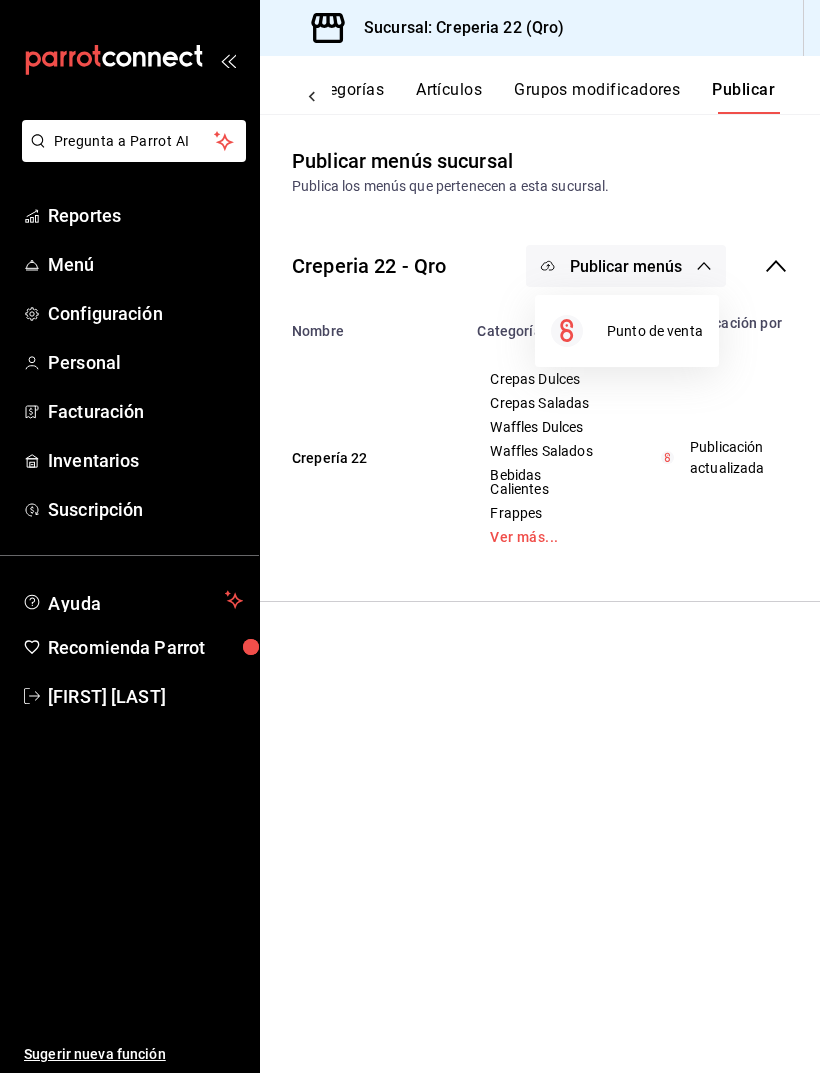 click at bounding box center [410, 536] 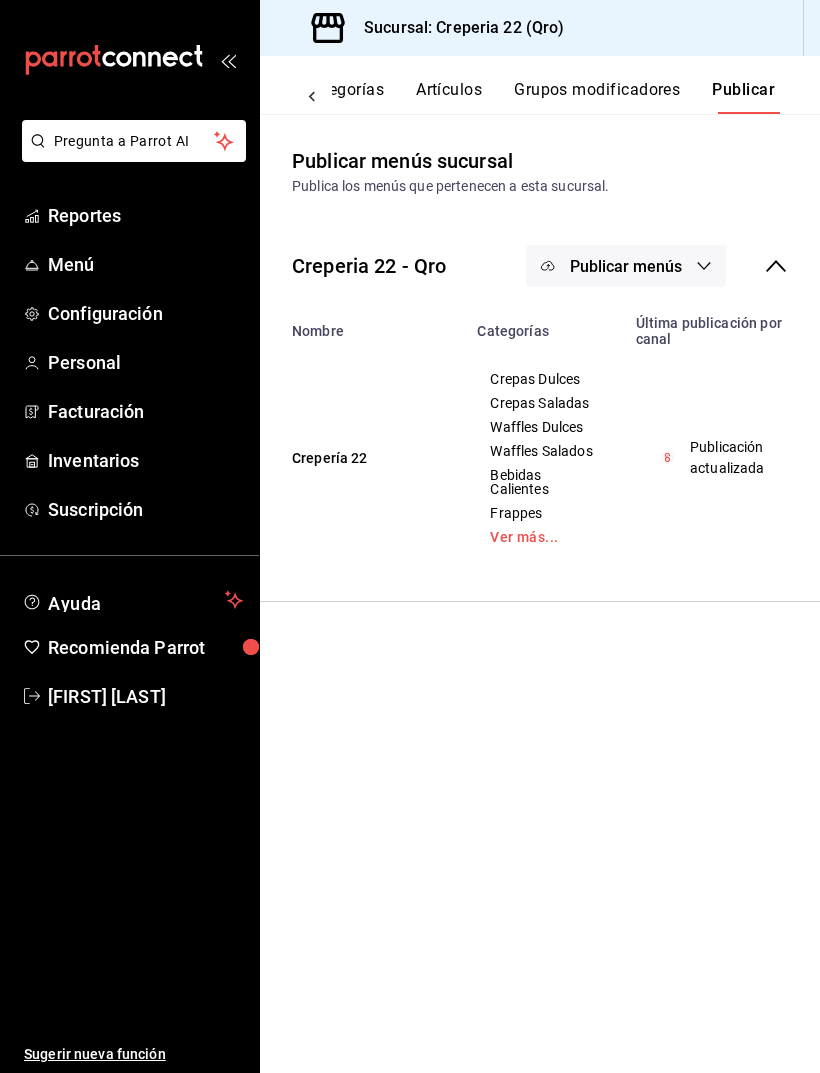 click on "Menú" at bounding box center (145, 264) 